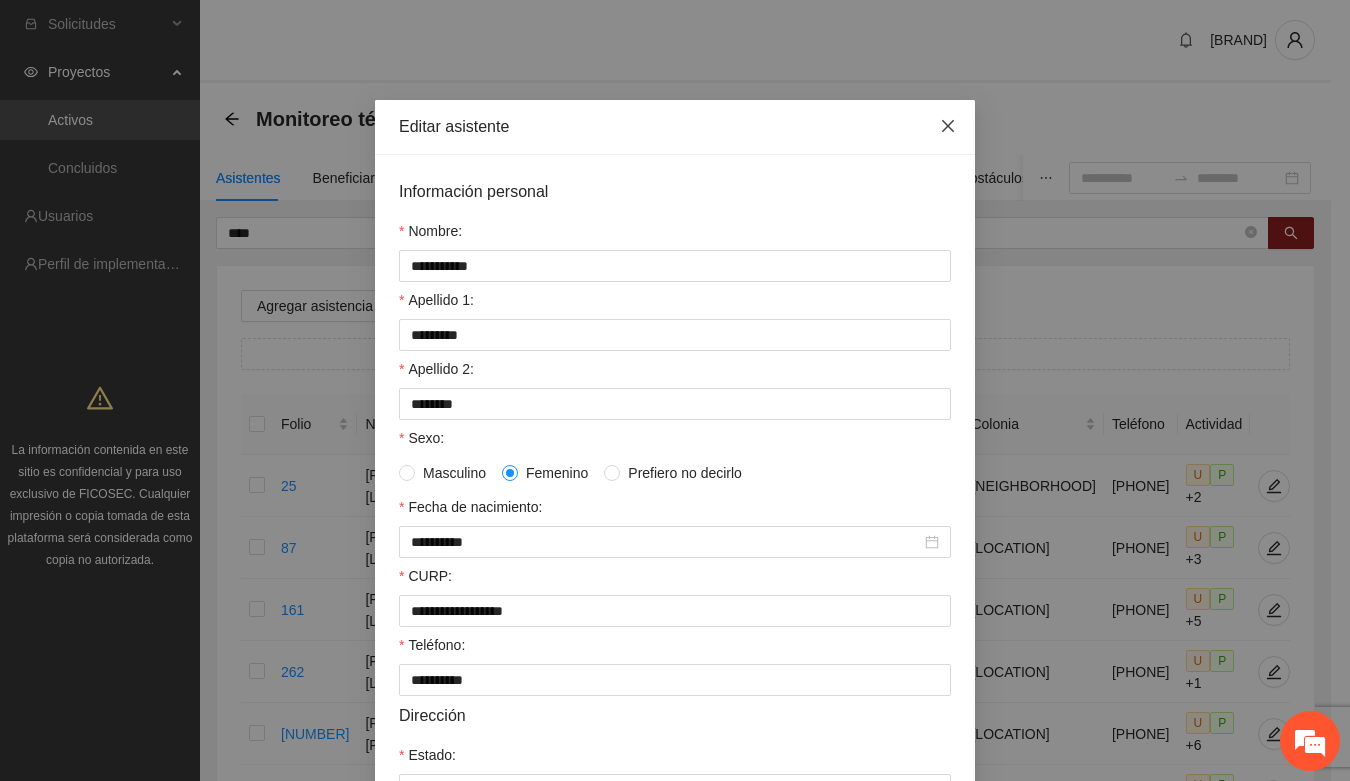 scroll, scrollTop: 0, scrollLeft: 0, axis: both 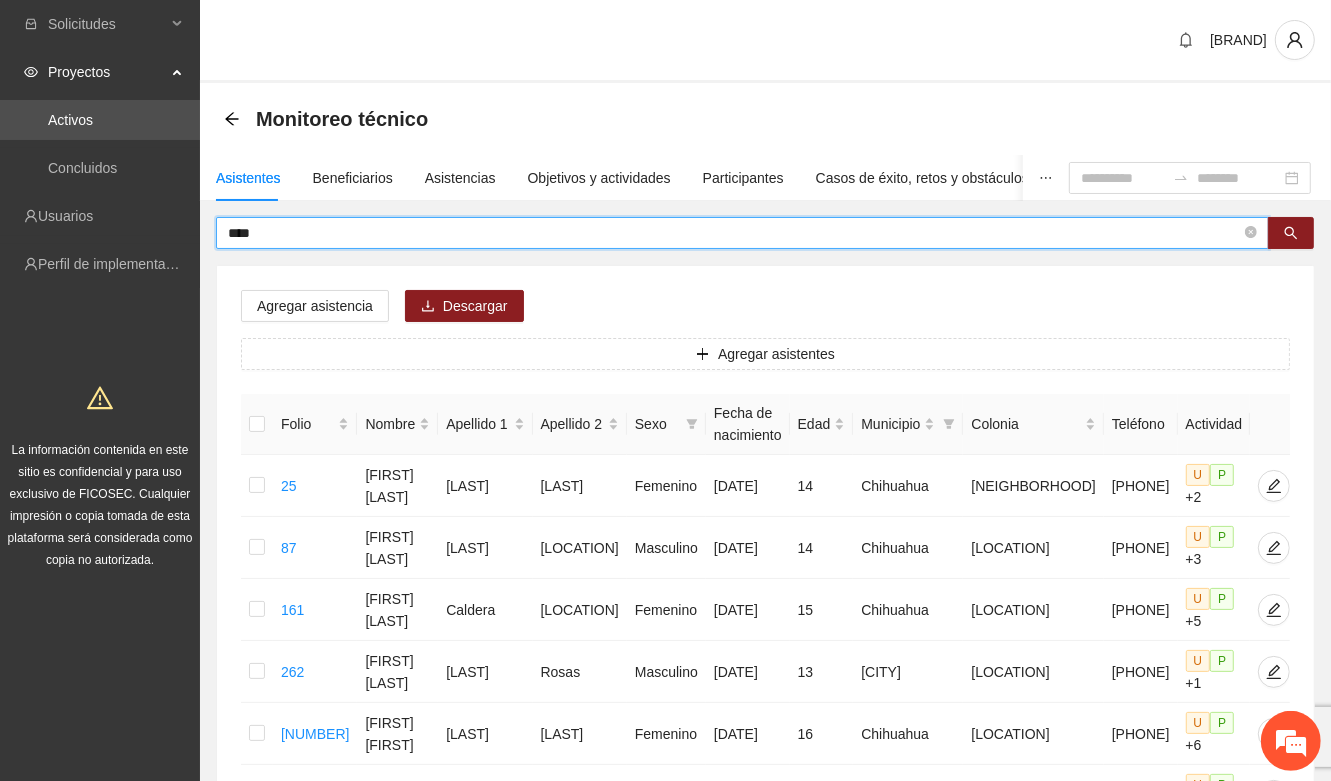 drag, startPoint x: 281, startPoint y: 237, endPoint x: 217, endPoint y: 246, distance: 64.629715 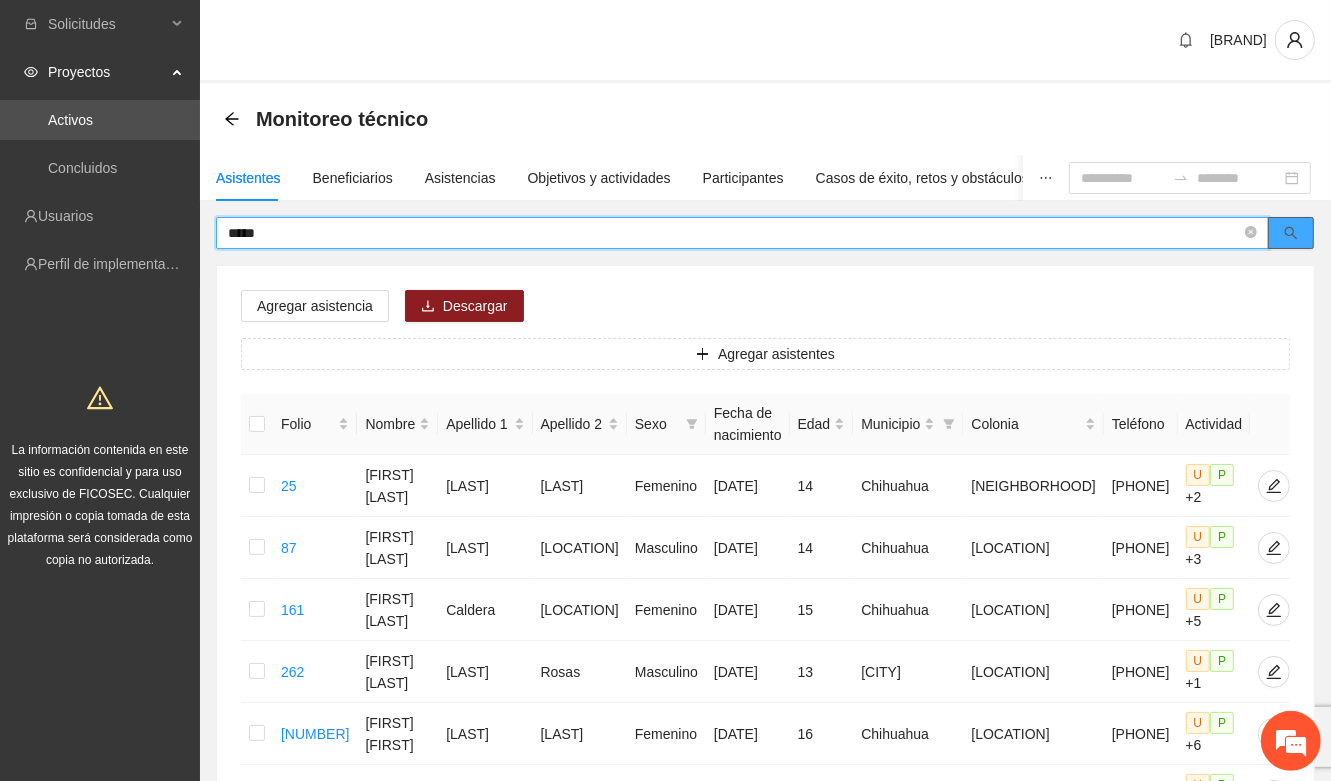 click at bounding box center (1291, 233) 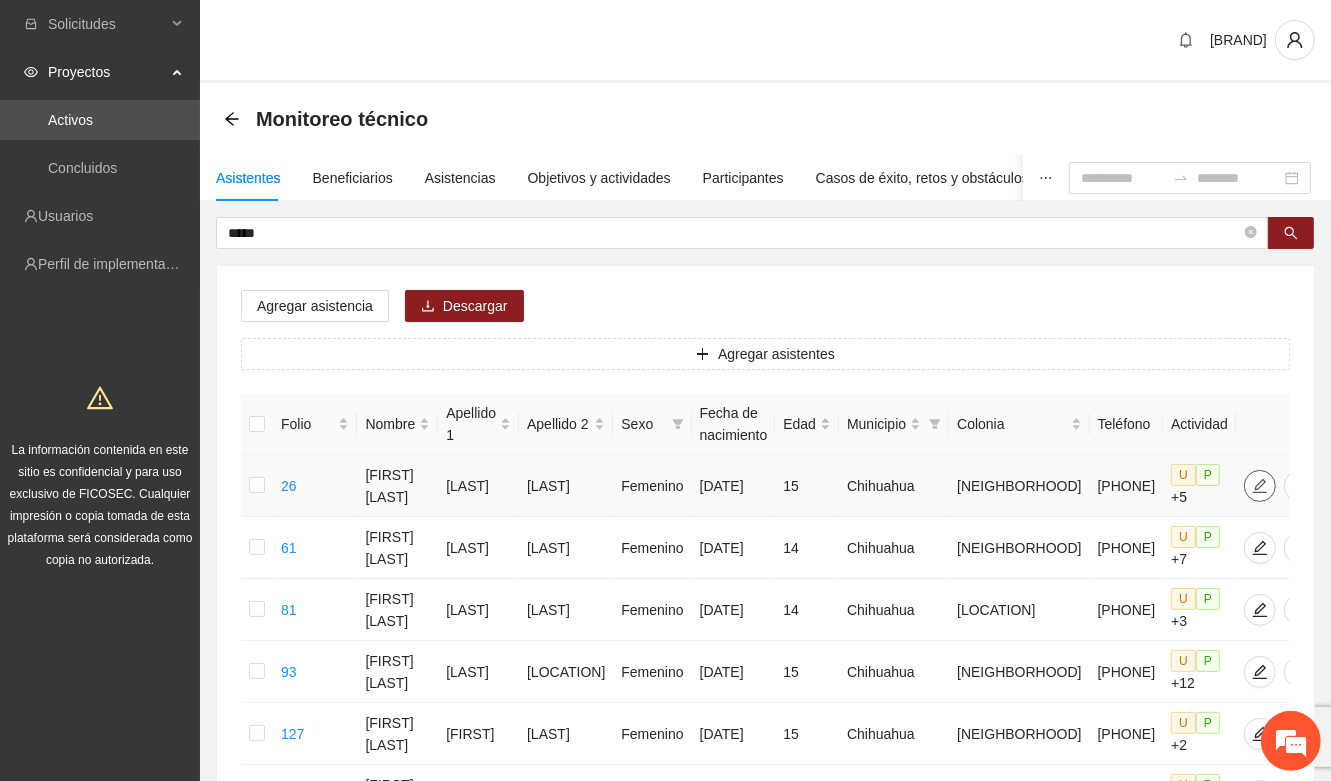 click 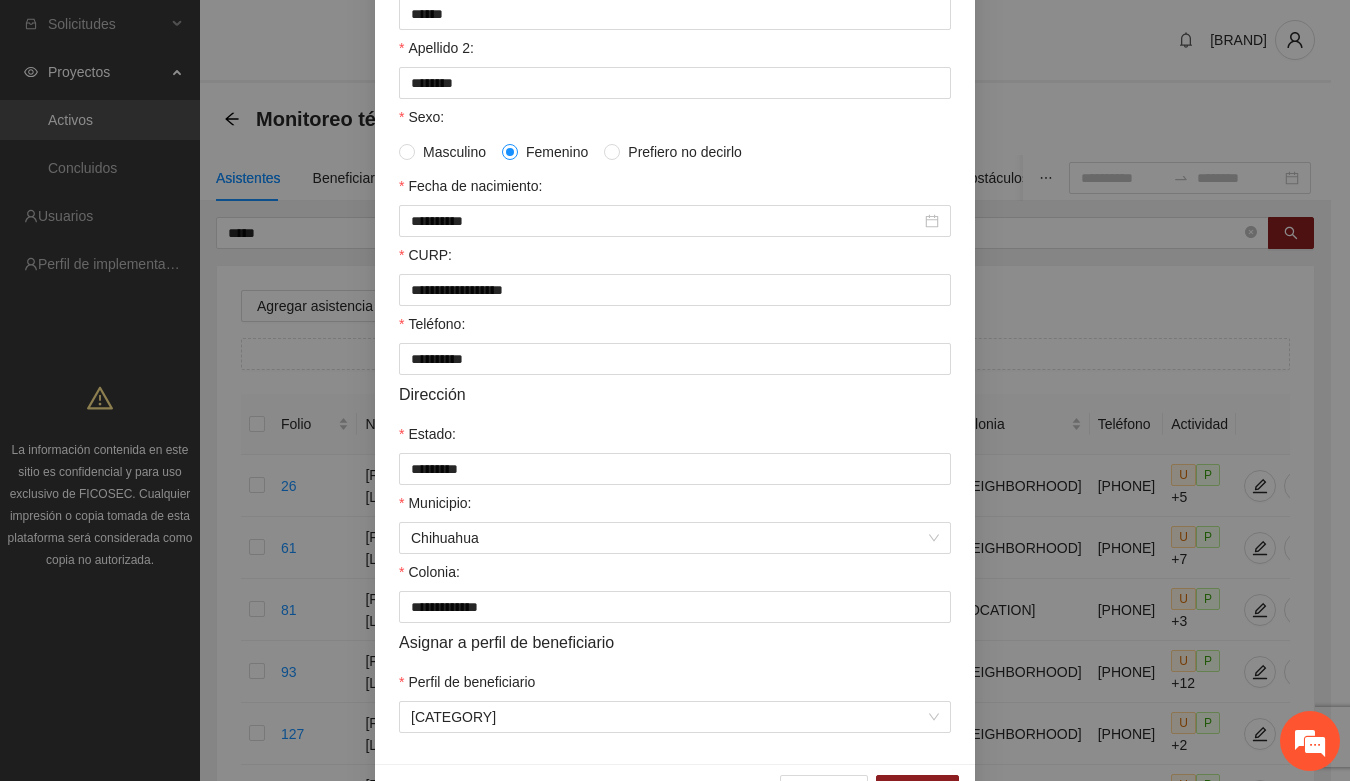 scroll, scrollTop: 396, scrollLeft: 0, axis: vertical 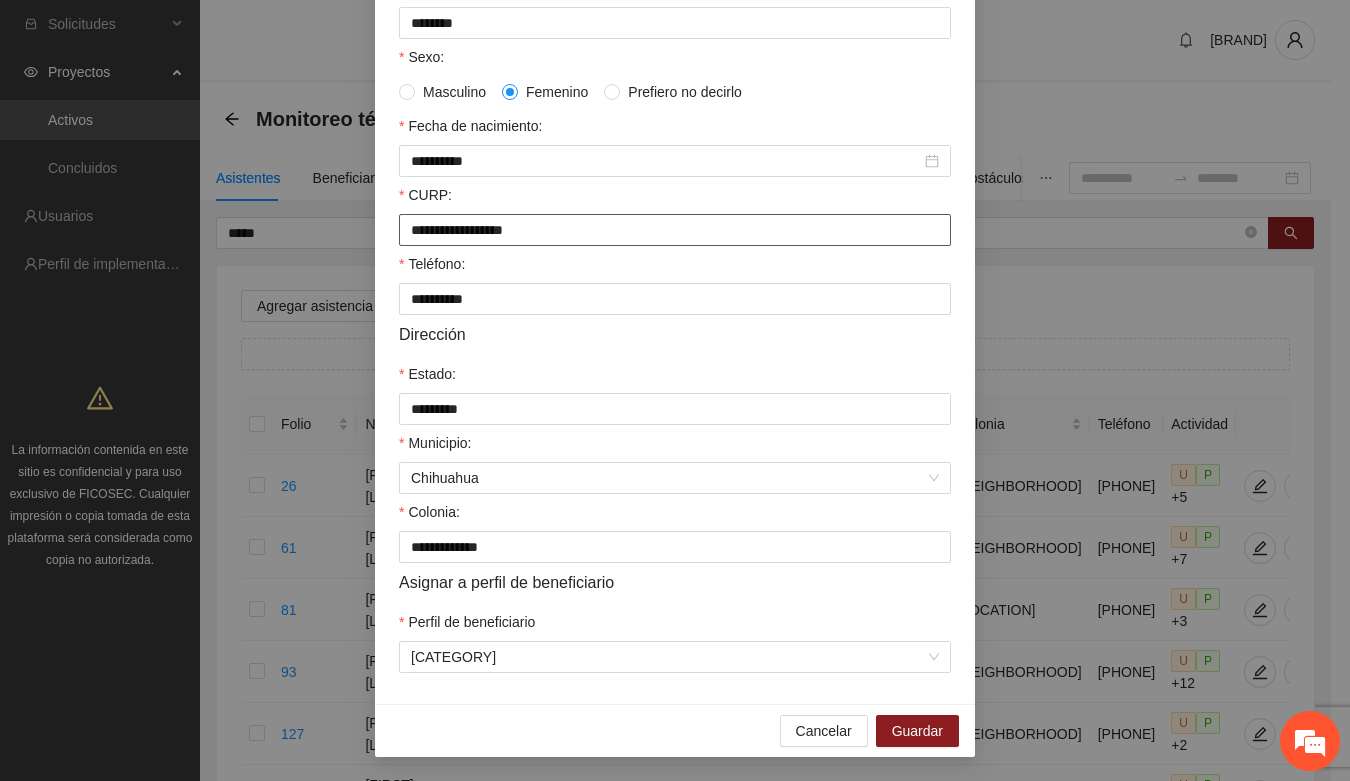 drag, startPoint x: 393, startPoint y: 221, endPoint x: 573, endPoint y: 221, distance: 180 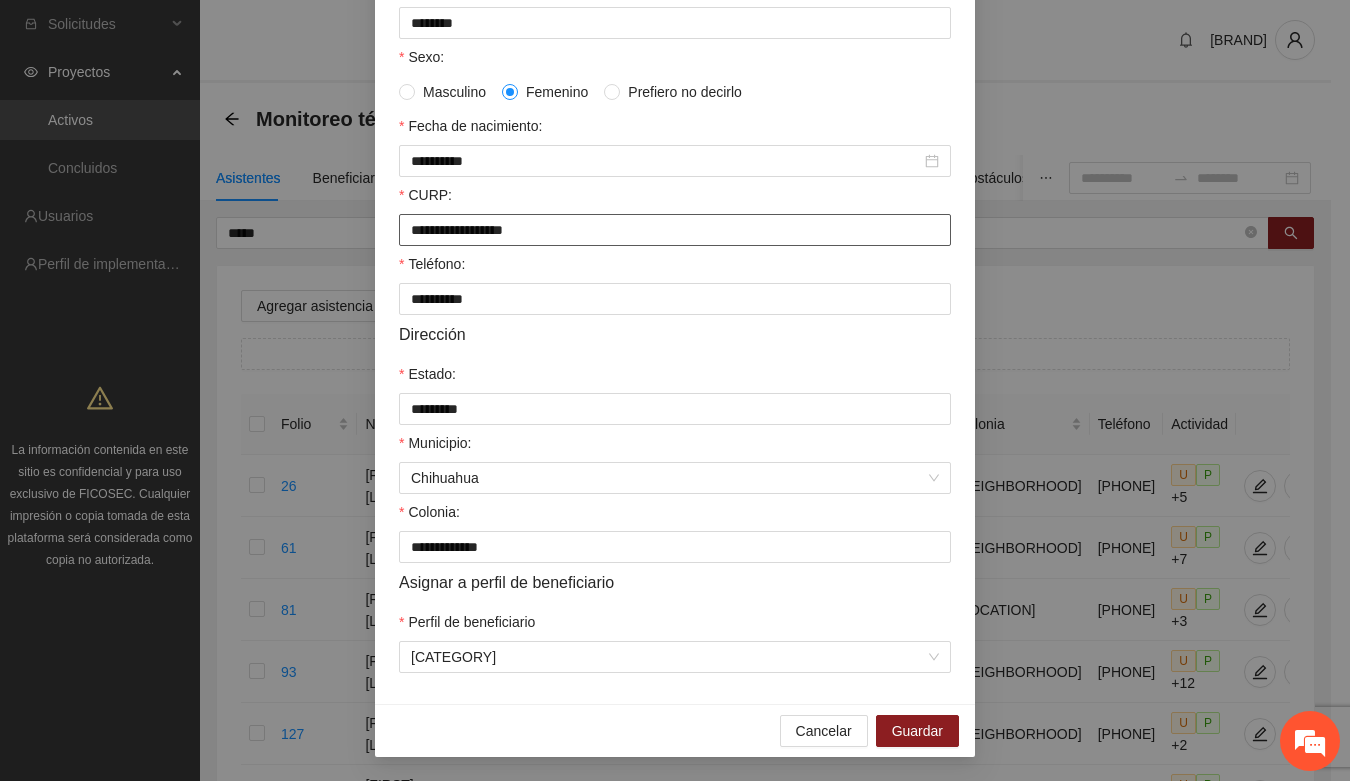 scroll, scrollTop: 0, scrollLeft: 0, axis: both 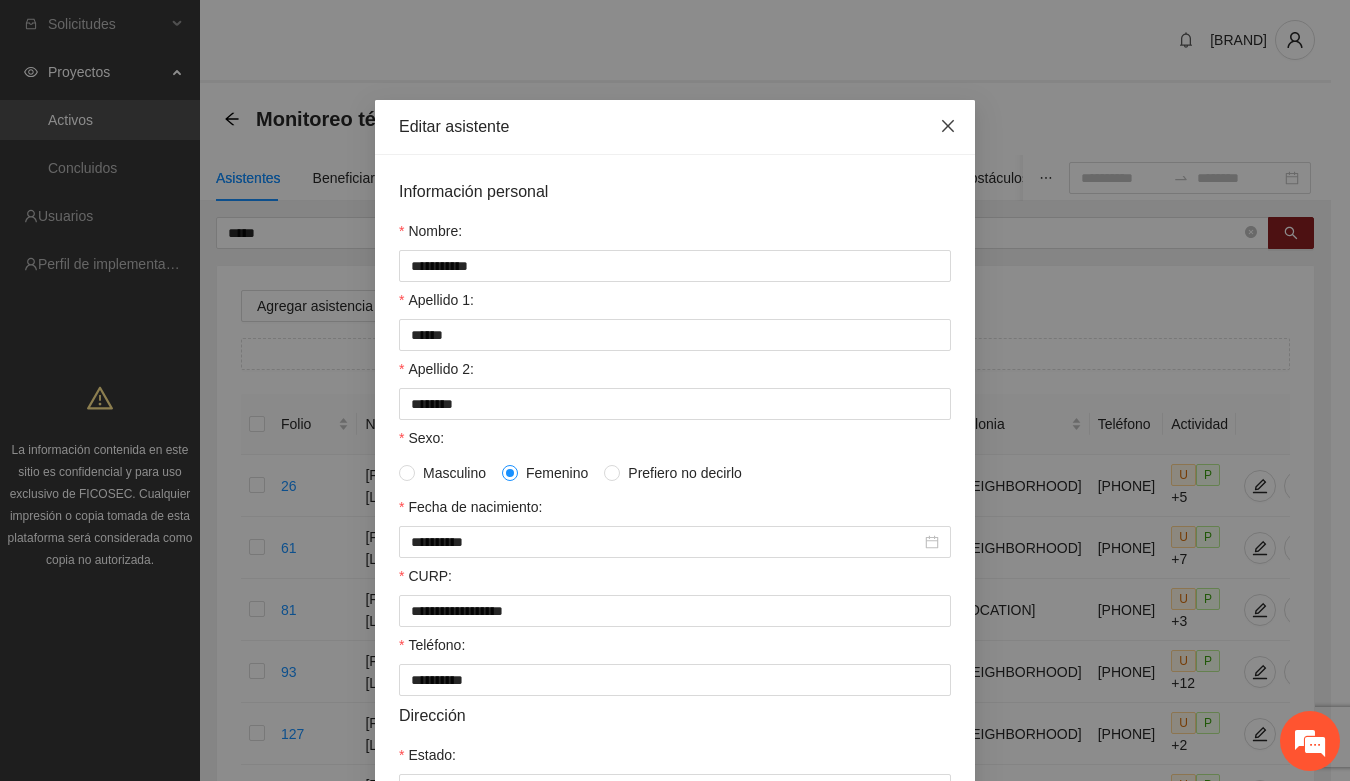 click at bounding box center (948, 127) 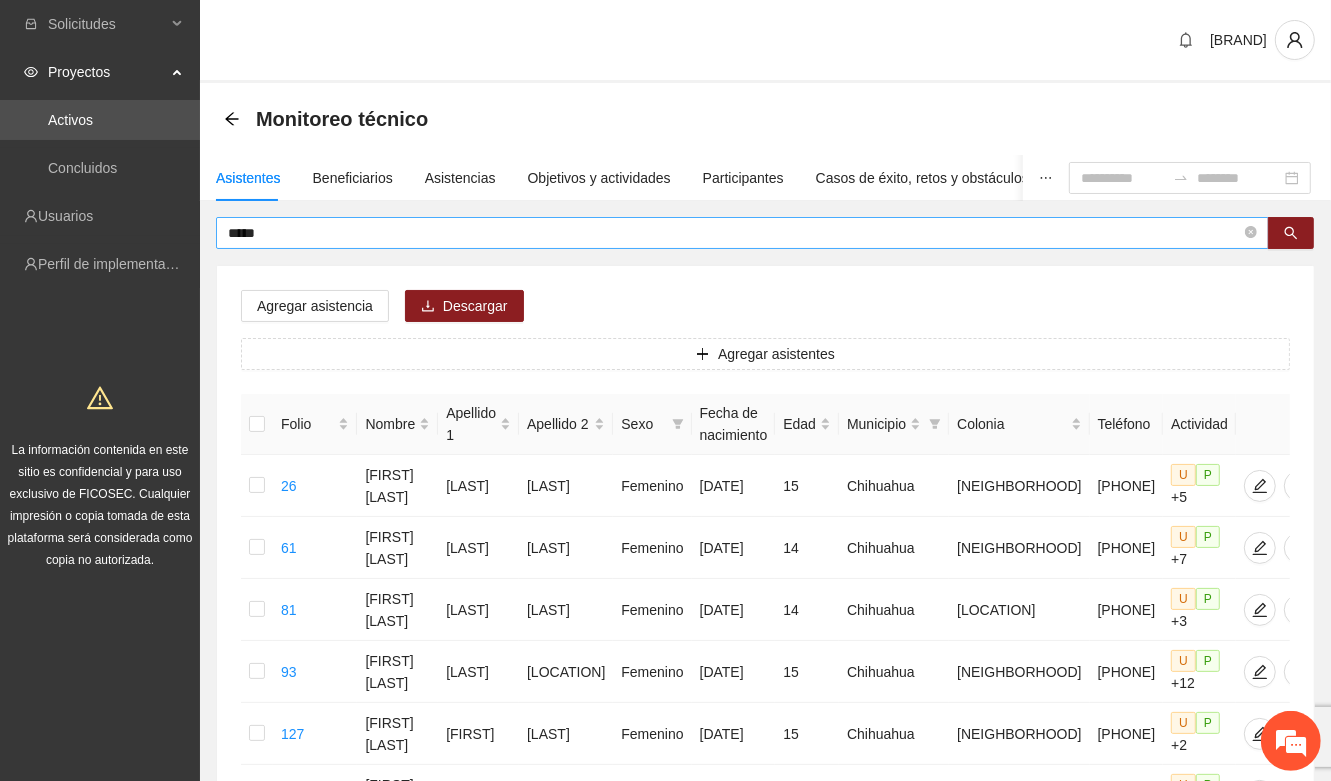 drag, startPoint x: 282, startPoint y: 245, endPoint x: 261, endPoint y: 241, distance: 21.377558 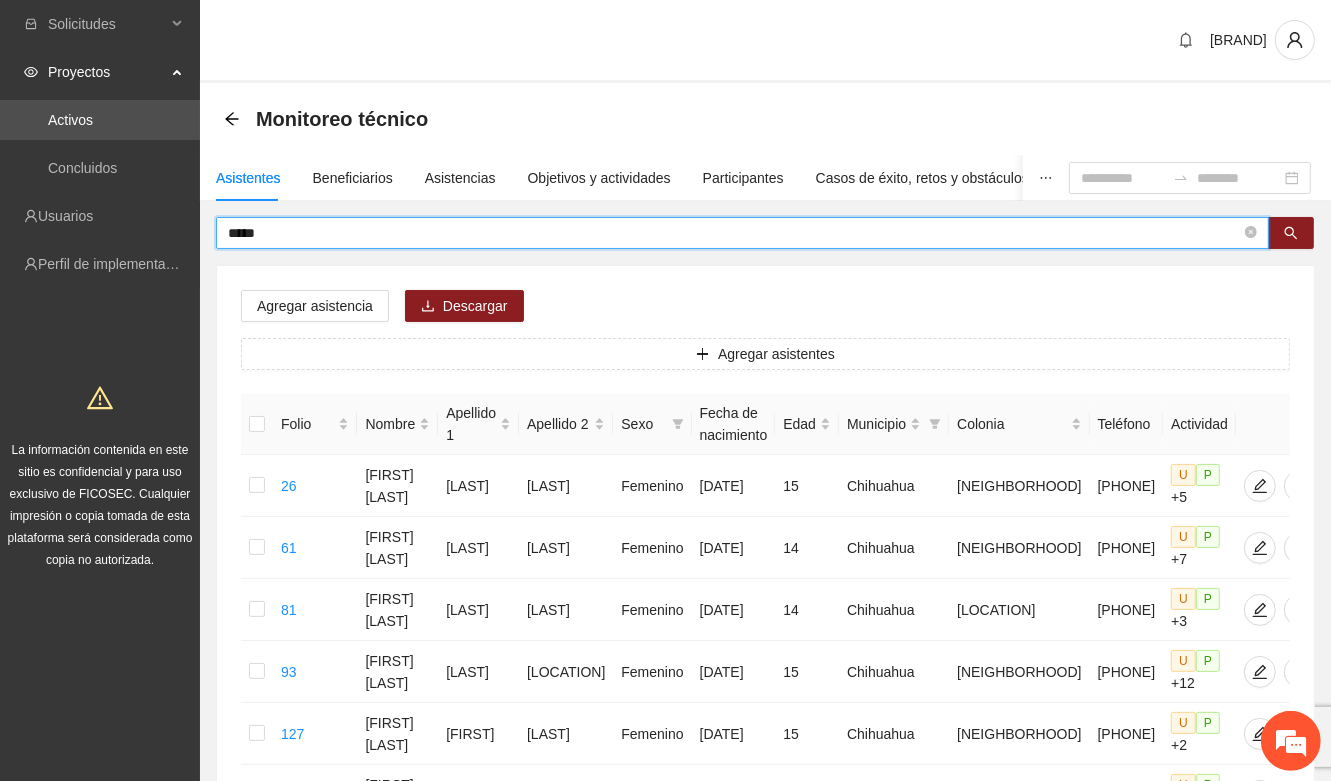 drag, startPoint x: 282, startPoint y: 236, endPoint x: 210, endPoint y: 236, distance: 72 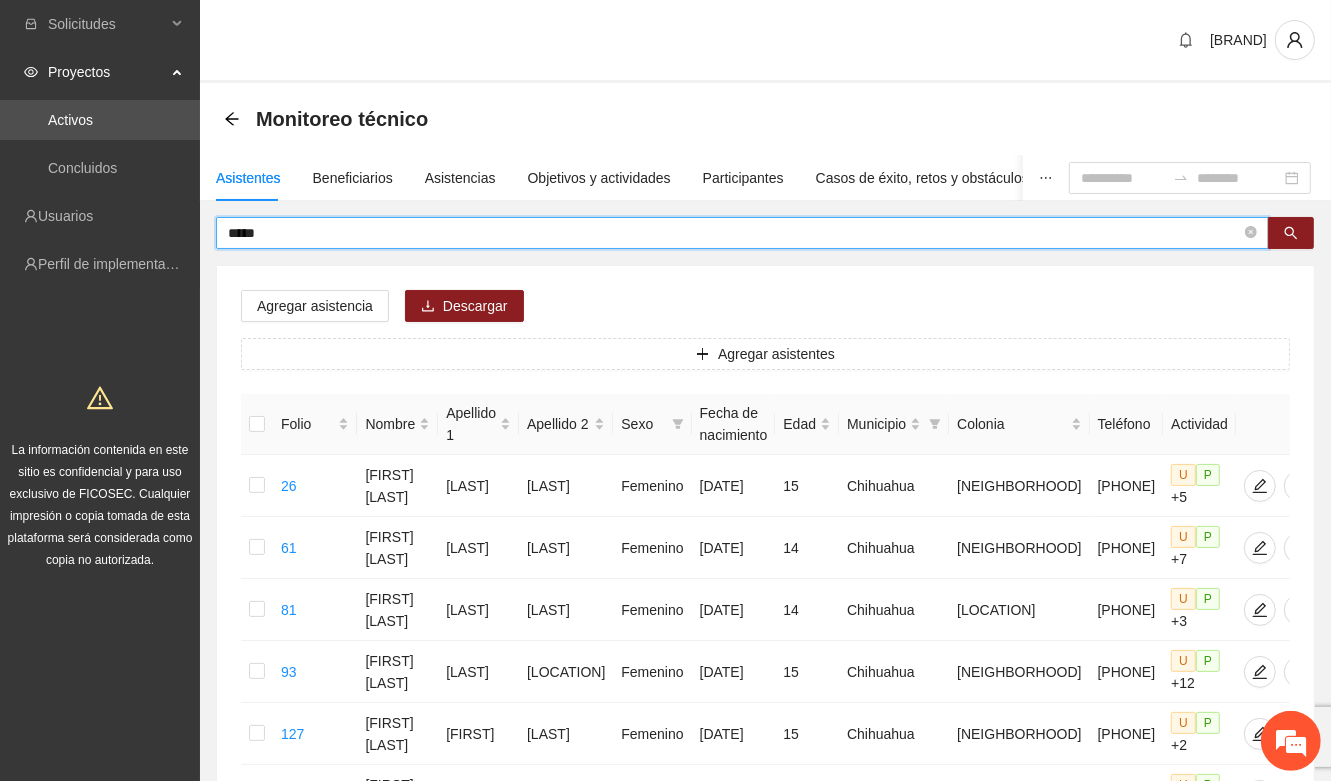 paste on "*******" 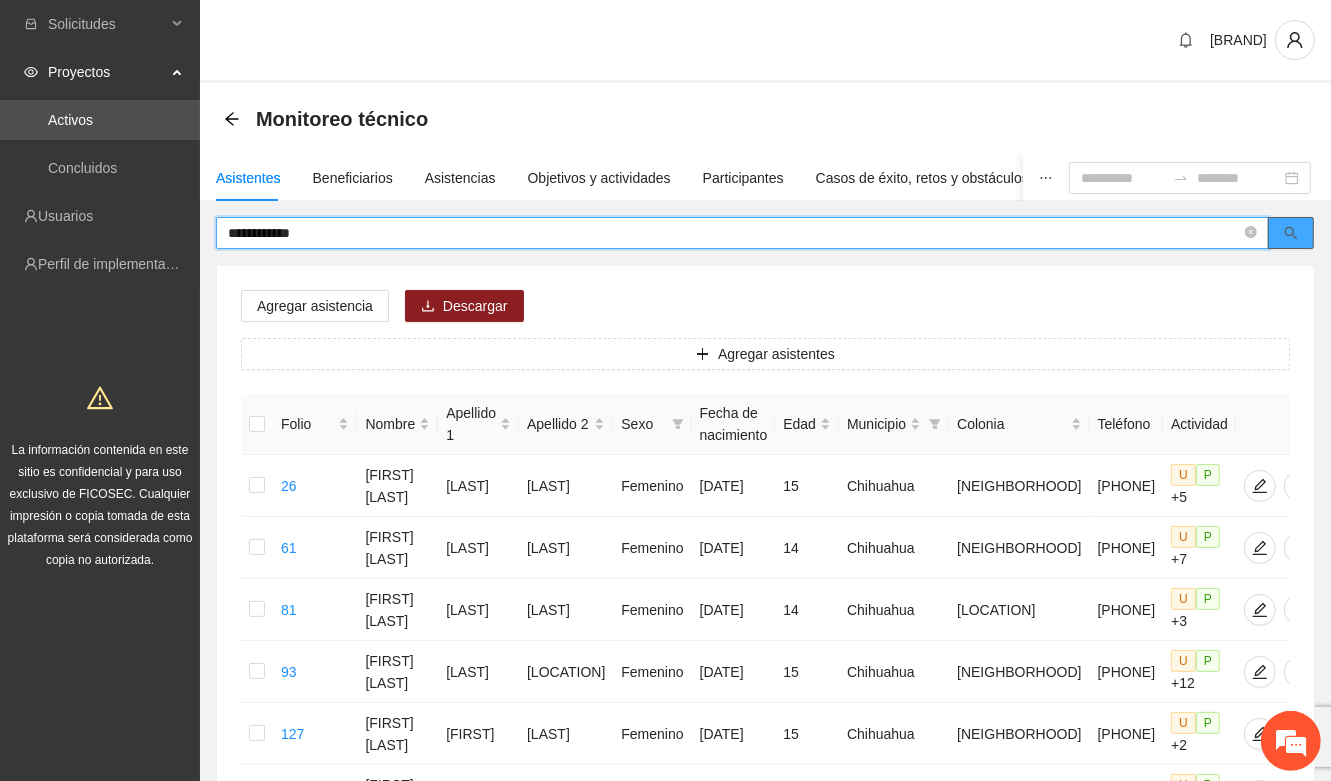 click at bounding box center (1291, 233) 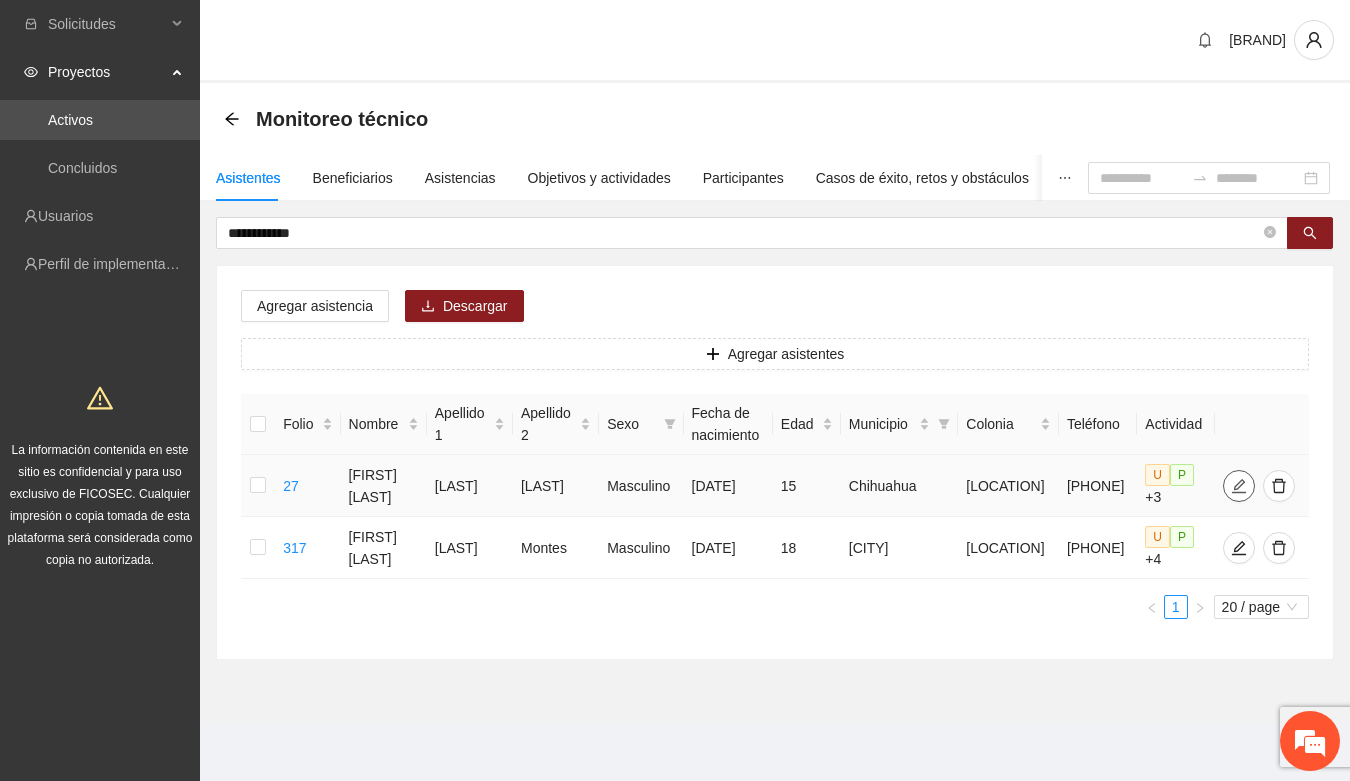 click 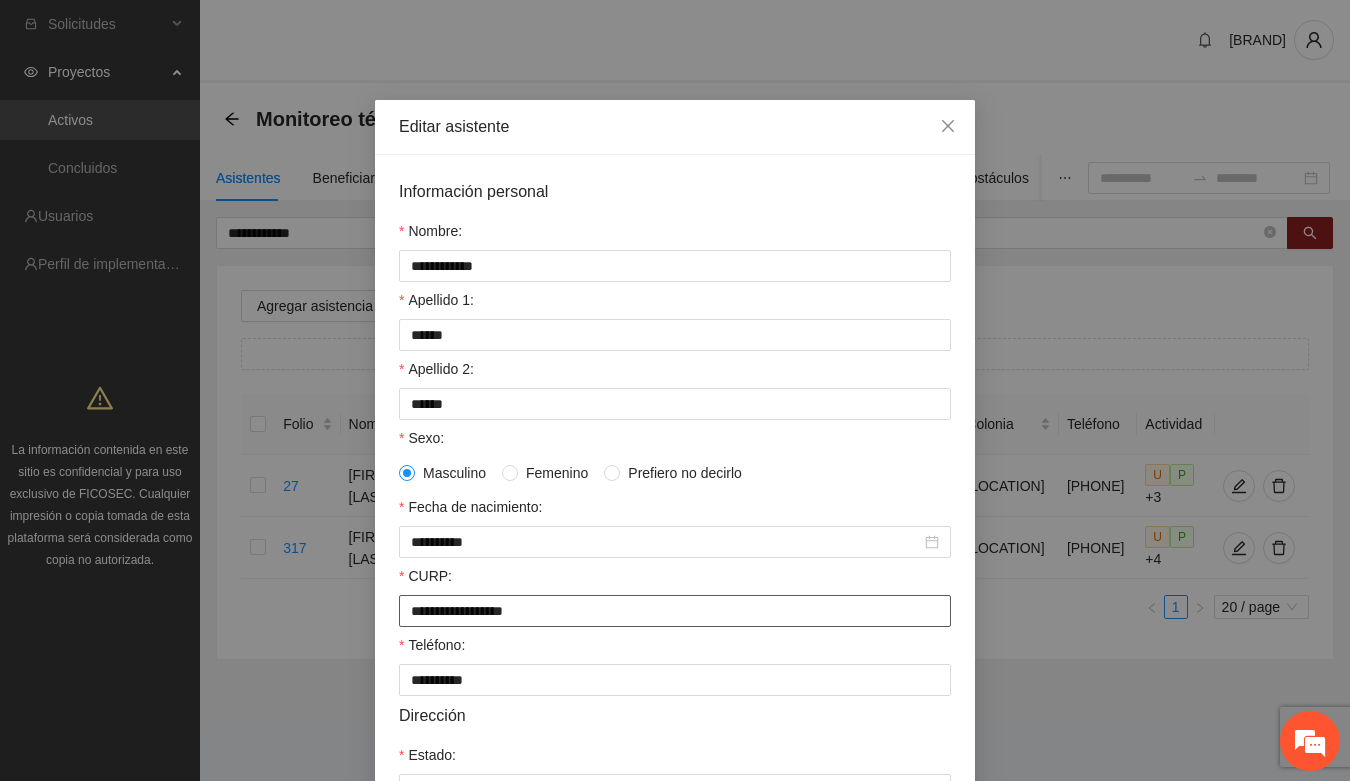 drag, startPoint x: 397, startPoint y: 630, endPoint x: 580, endPoint y: 631, distance: 183.00273 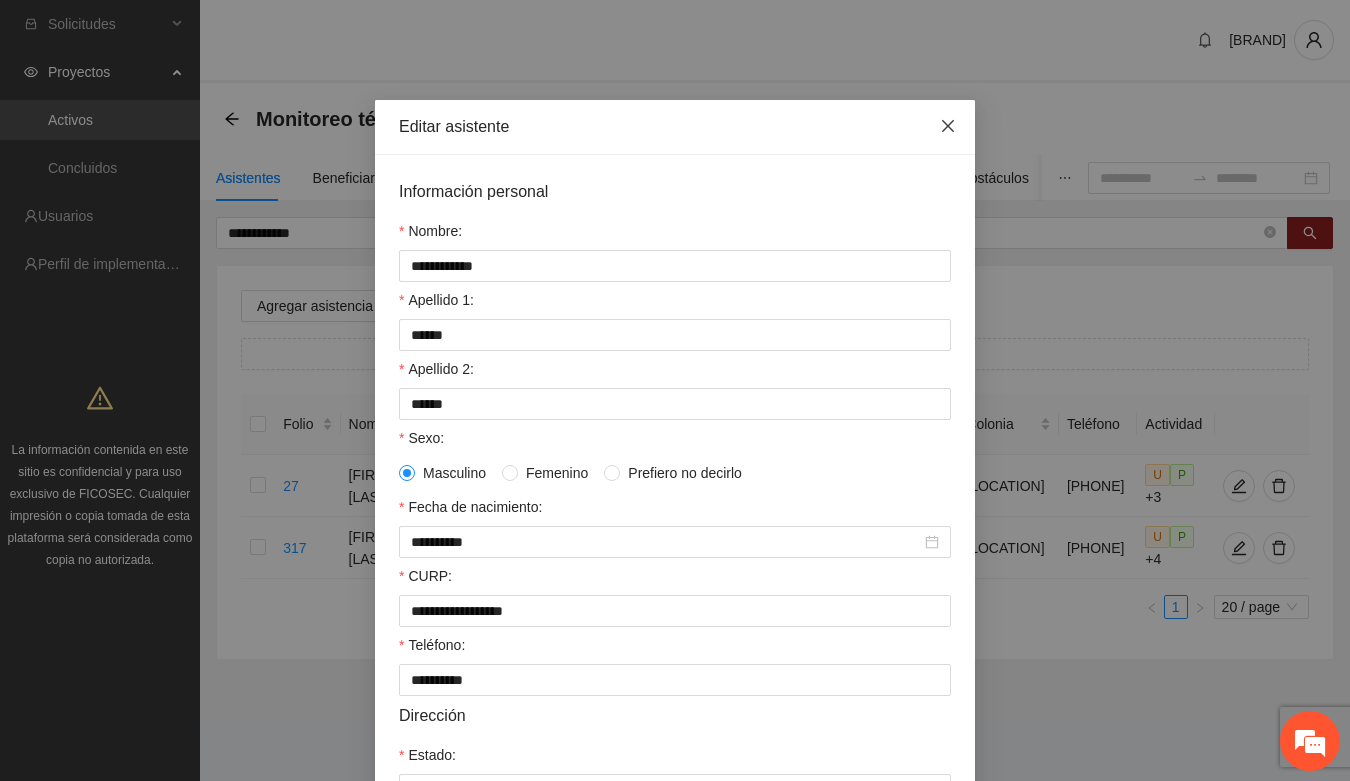 drag, startPoint x: 937, startPoint y: 131, endPoint x: 587, endPoint y: 228, distance: 363.19278 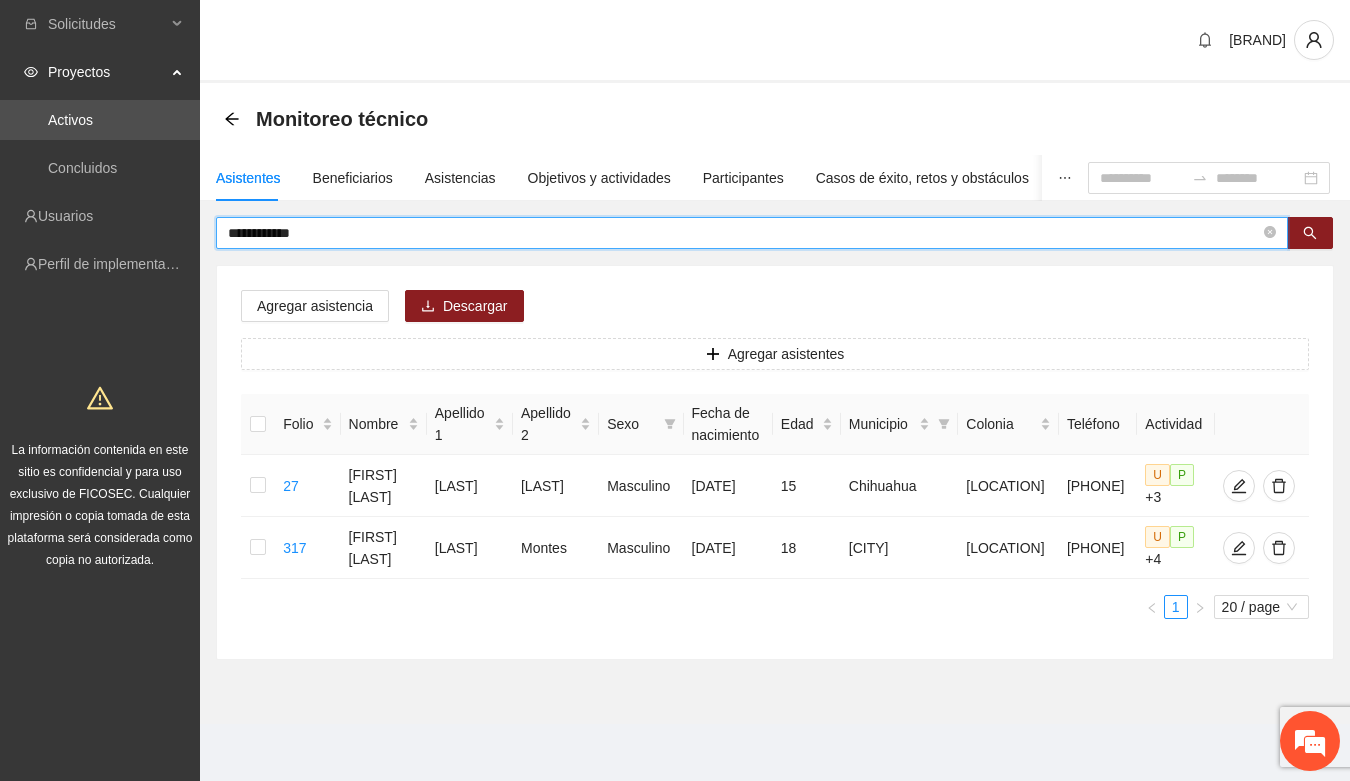 drag, startPoint x: 312, startPoint y: 232, endPoint x: 211, endPoint y: 232, distance: 101 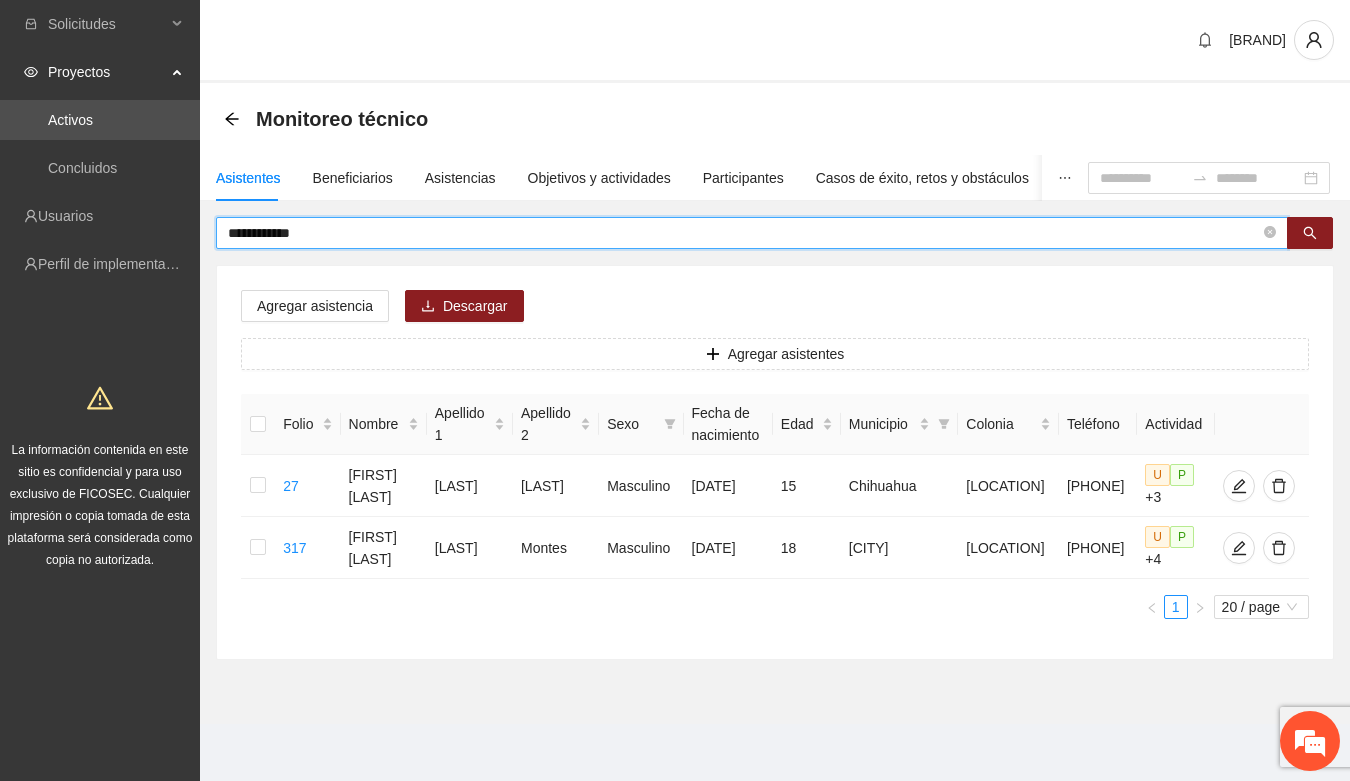 paste 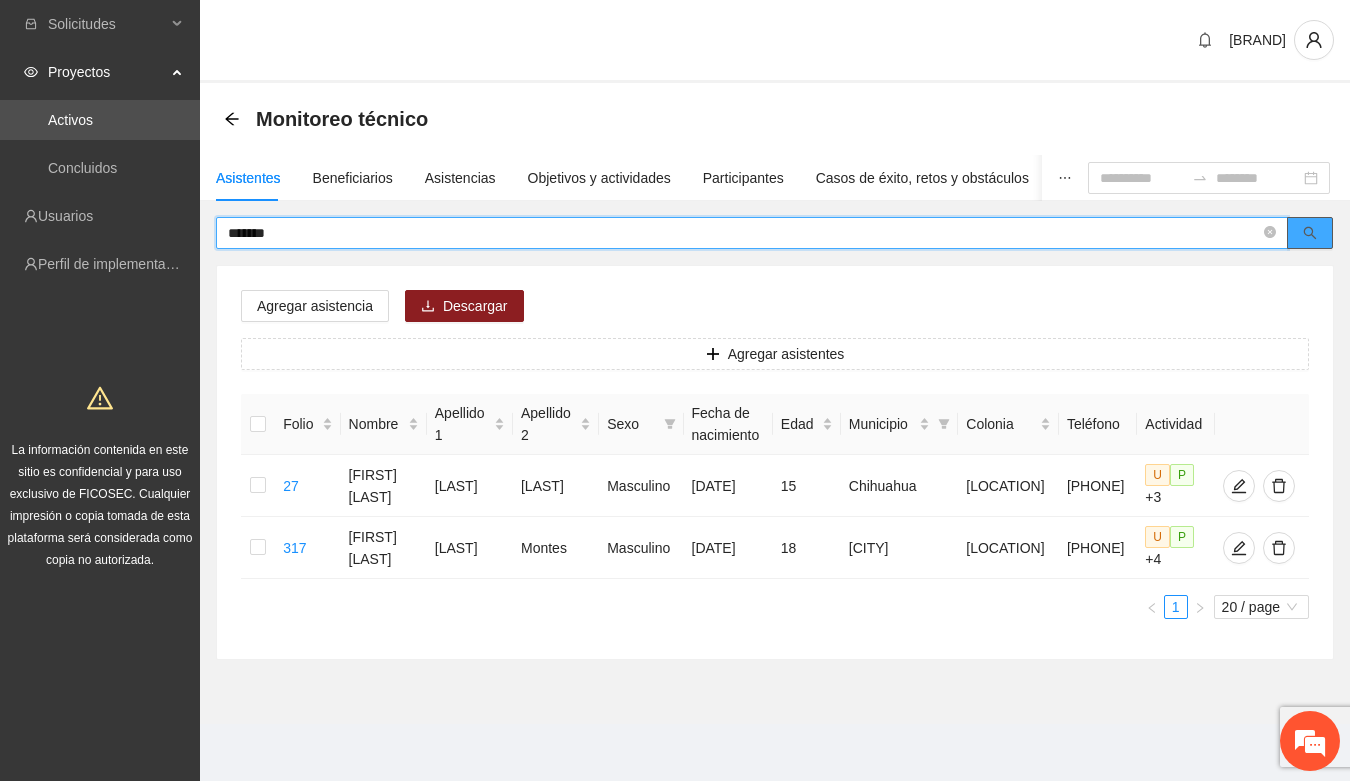 click 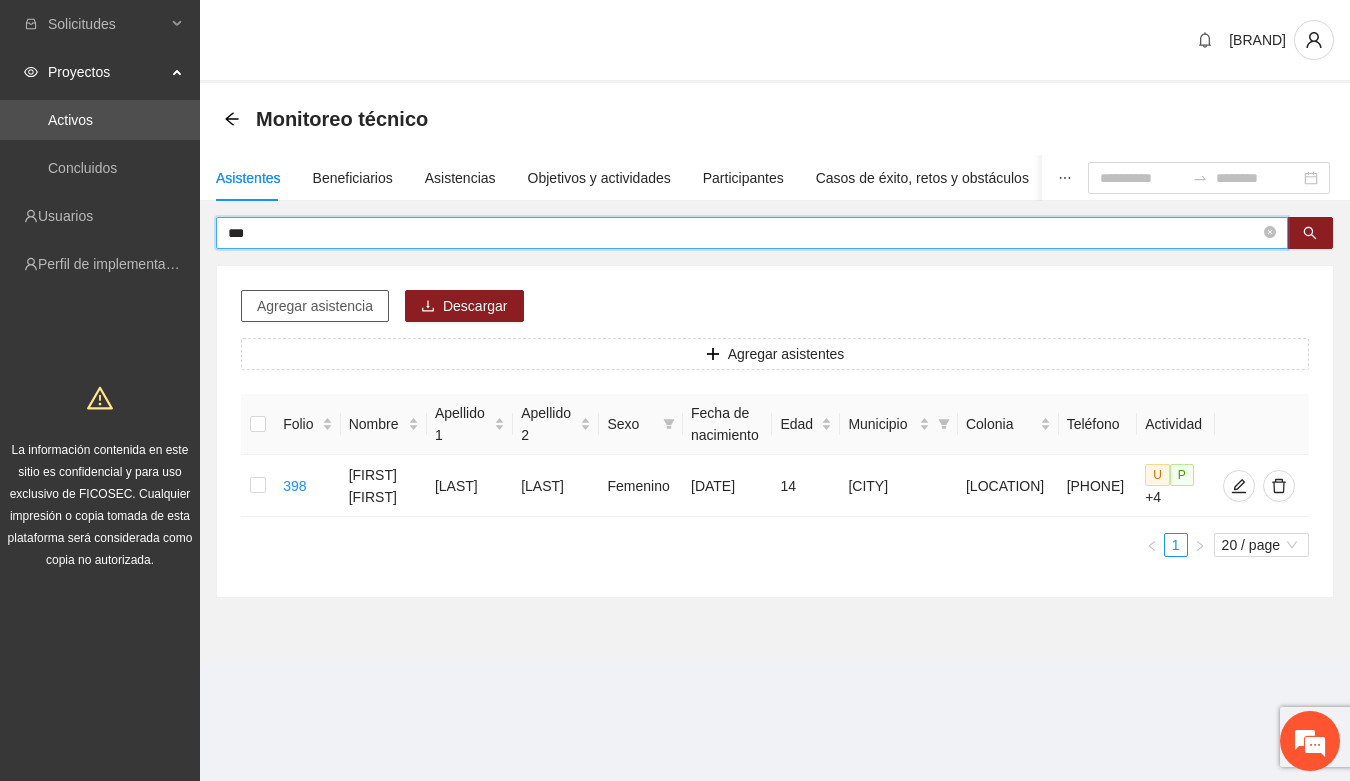 type on "*" 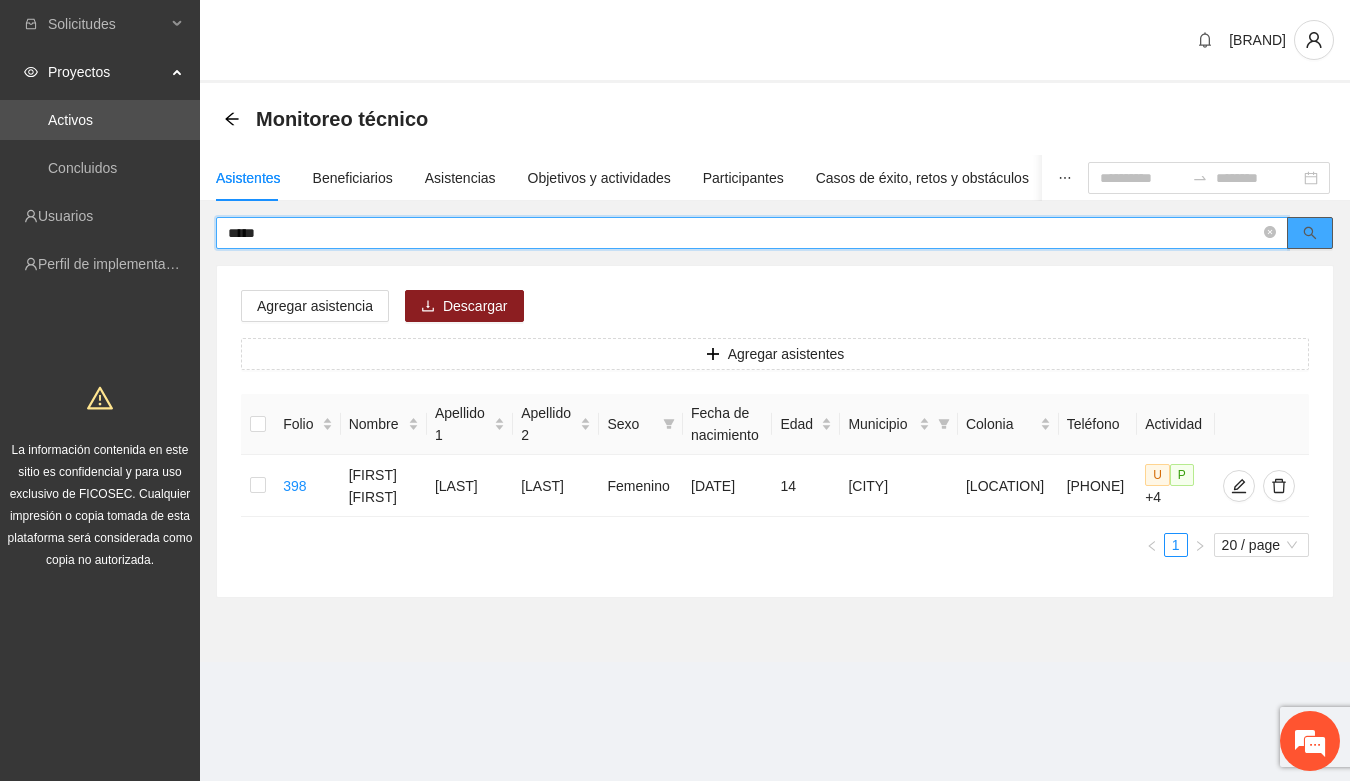 click at bounding box center (1310, 233) 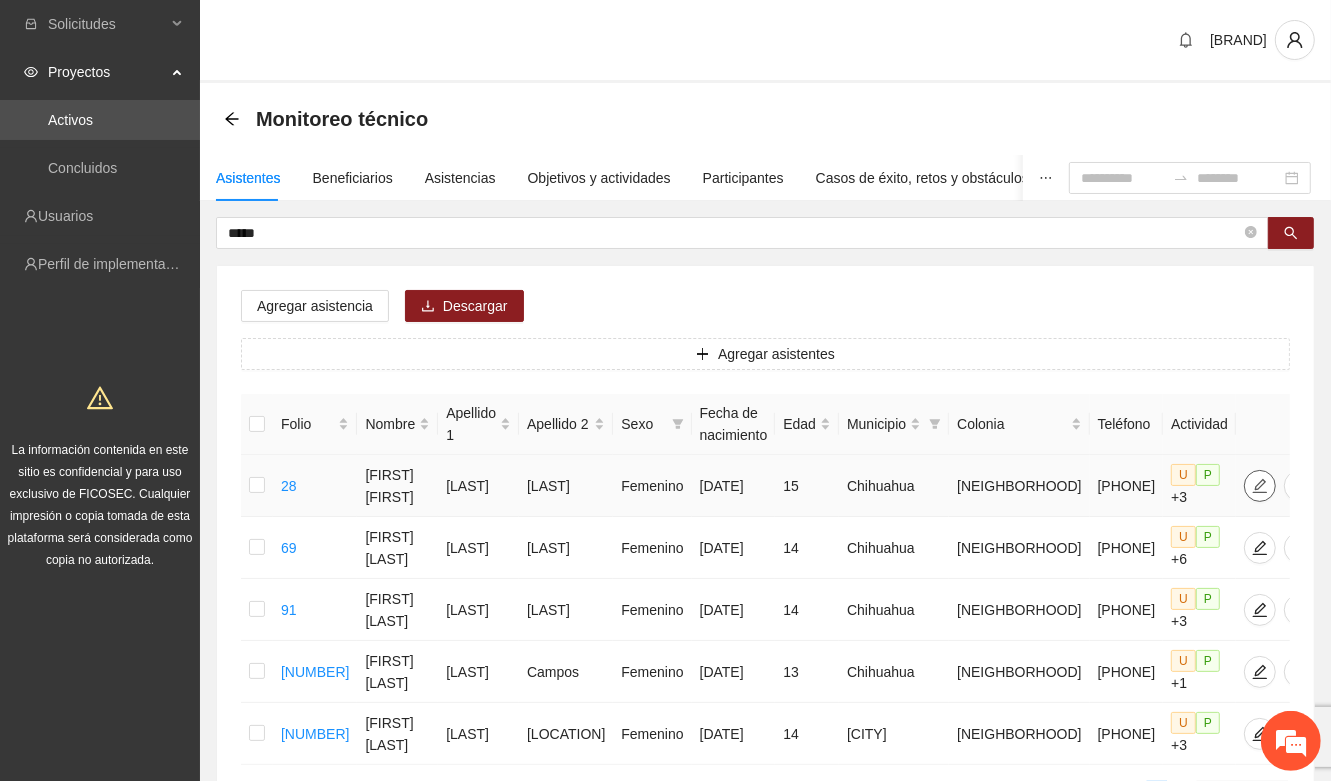 click 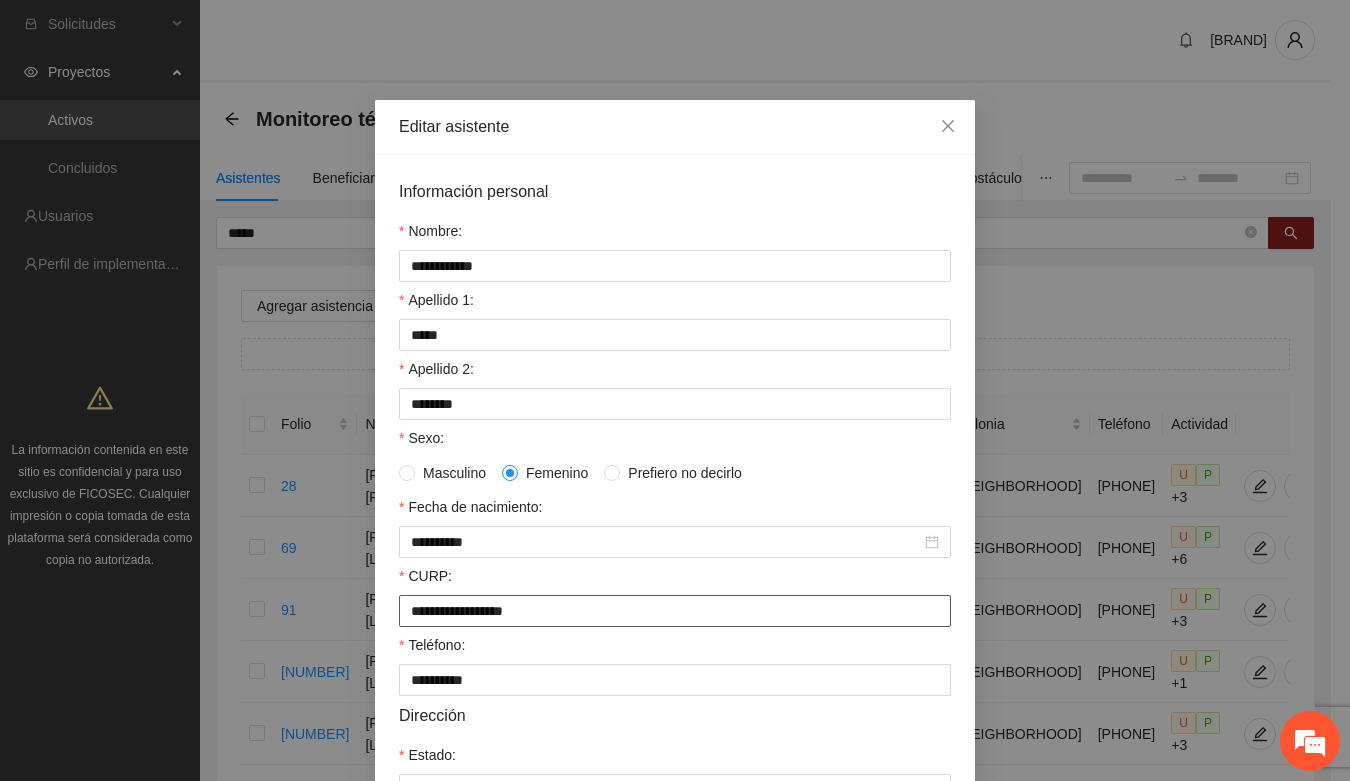 drag, startPoint x: 438, startPoint y: 633, endPoint x: 623, endPoint y: 656, distance: 186.42424 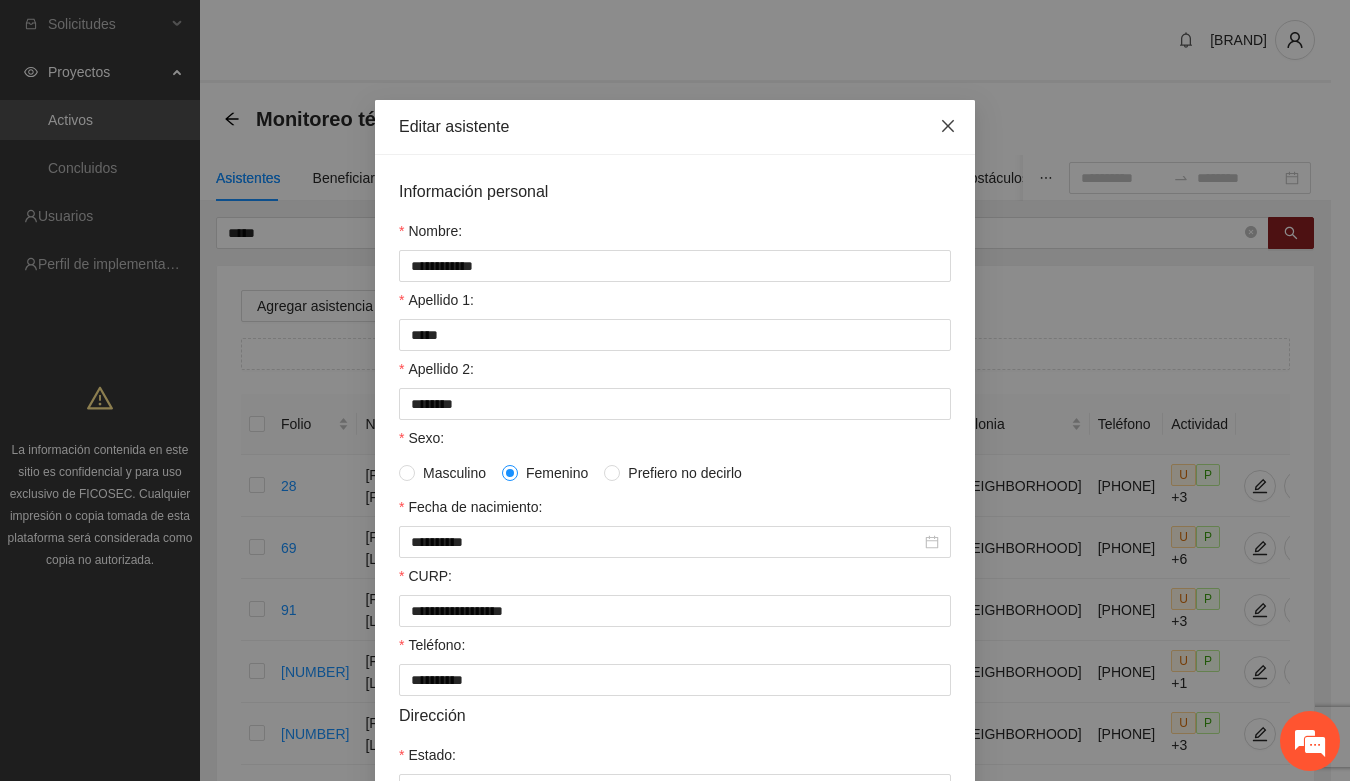 drag, startPoint x: 947, startPoint y: 122, endPoint x: 710, endPoint y: 195, distance: 247.9879 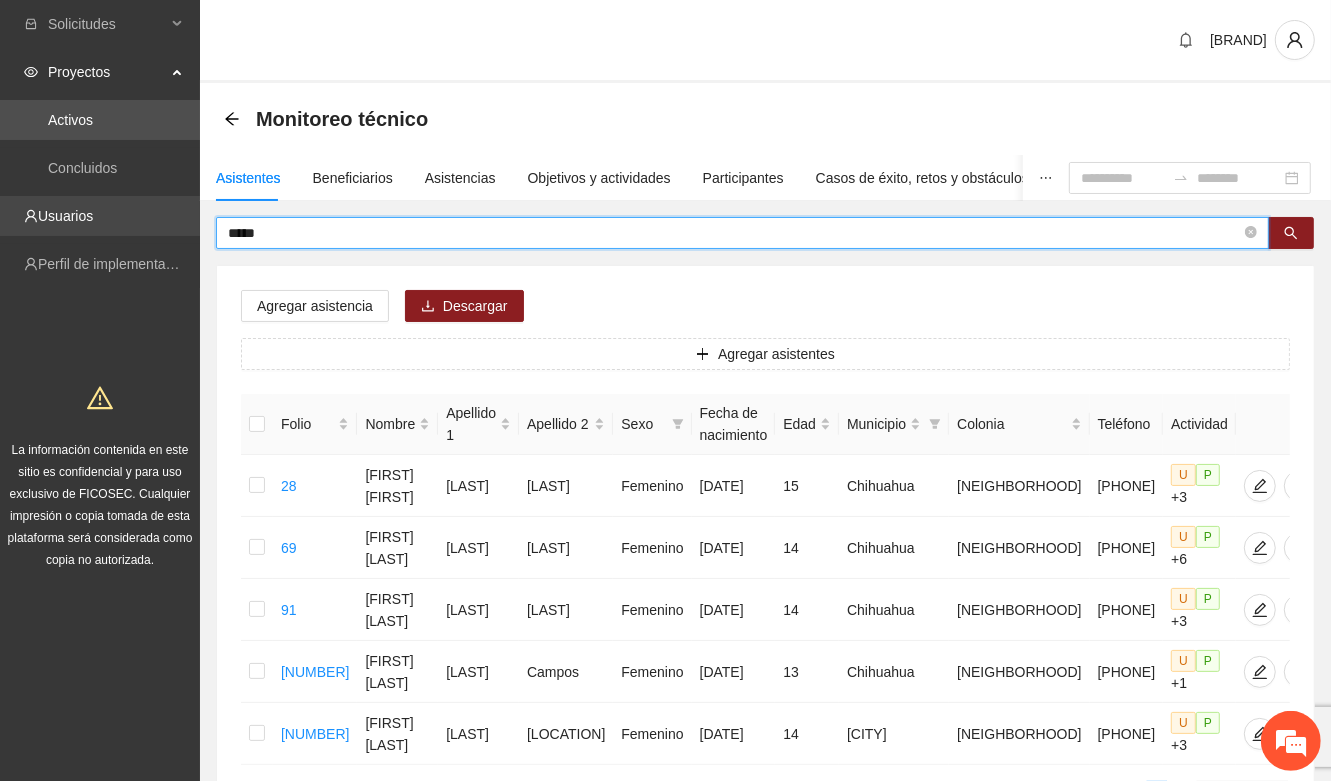 drag, startPoint x: 266, startPoint y: 232, endPoint x: 197, endPoint y: 233, distance: 69.00725 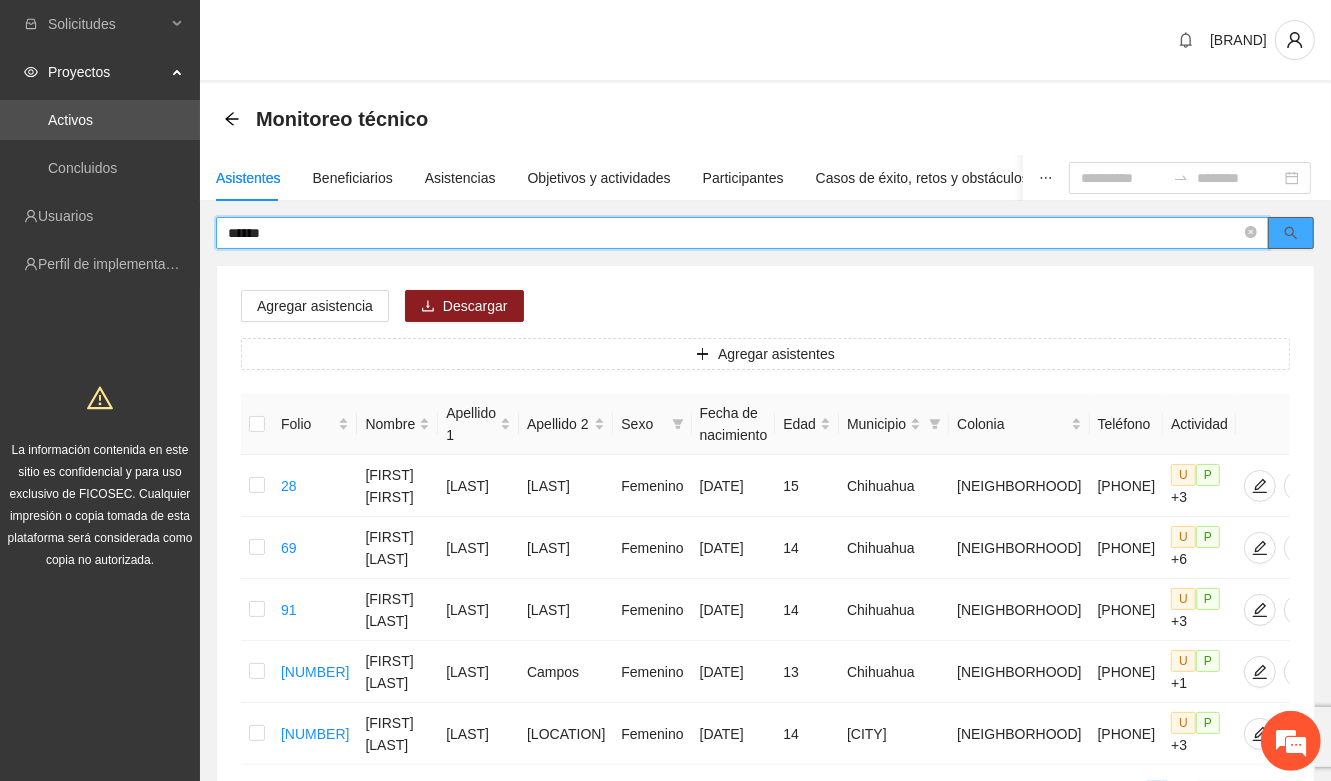 click at bounding box center [1291, 233] 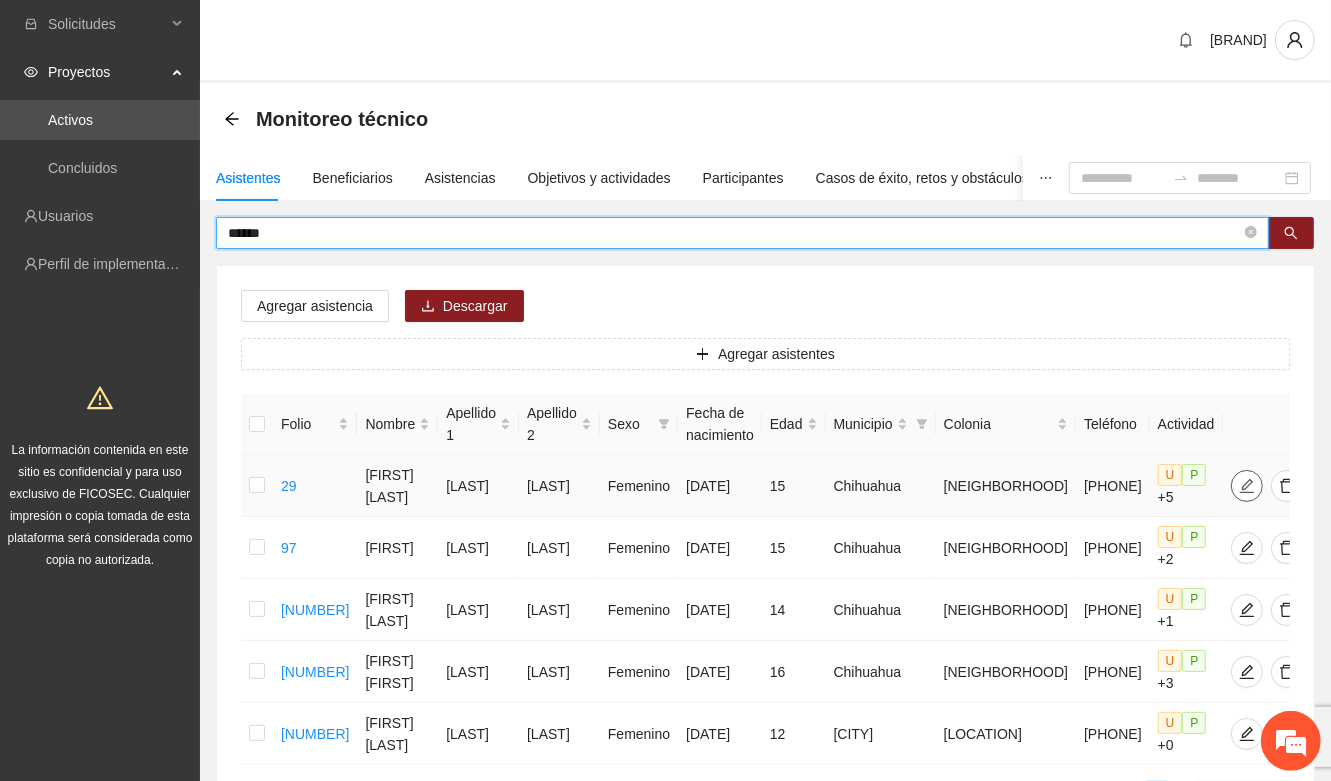 type on "******" 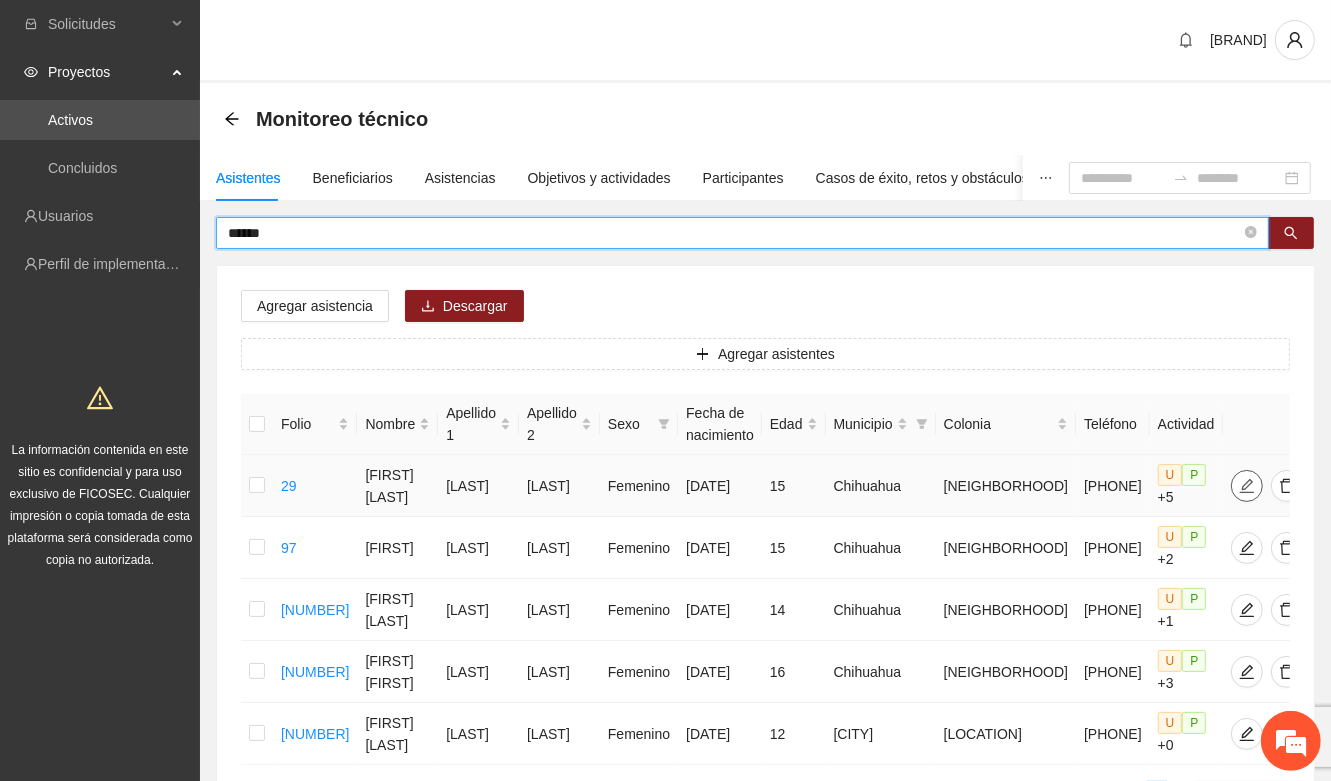 click 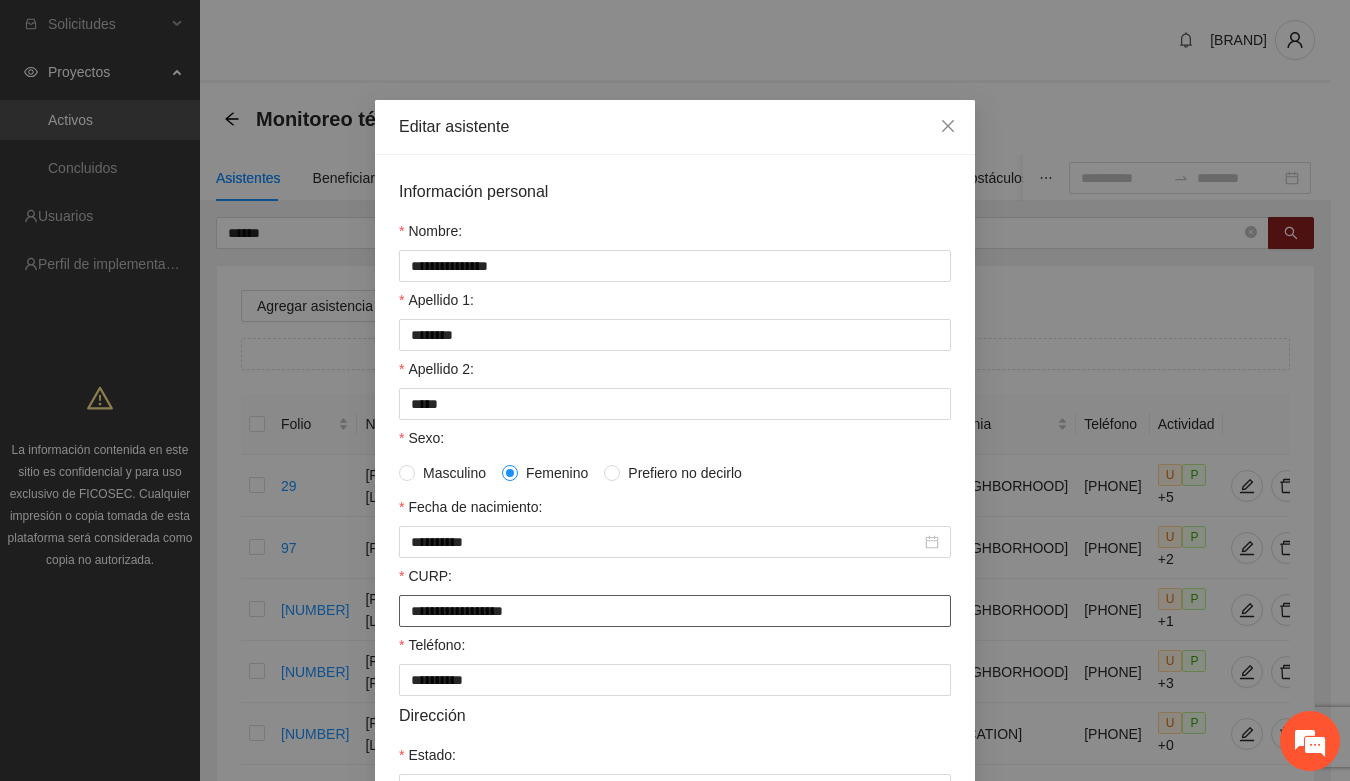 drag, startPoint x: 405, startPoint y: 627, endPoint x: 591, endPoint y: 626, distance: 186.00269 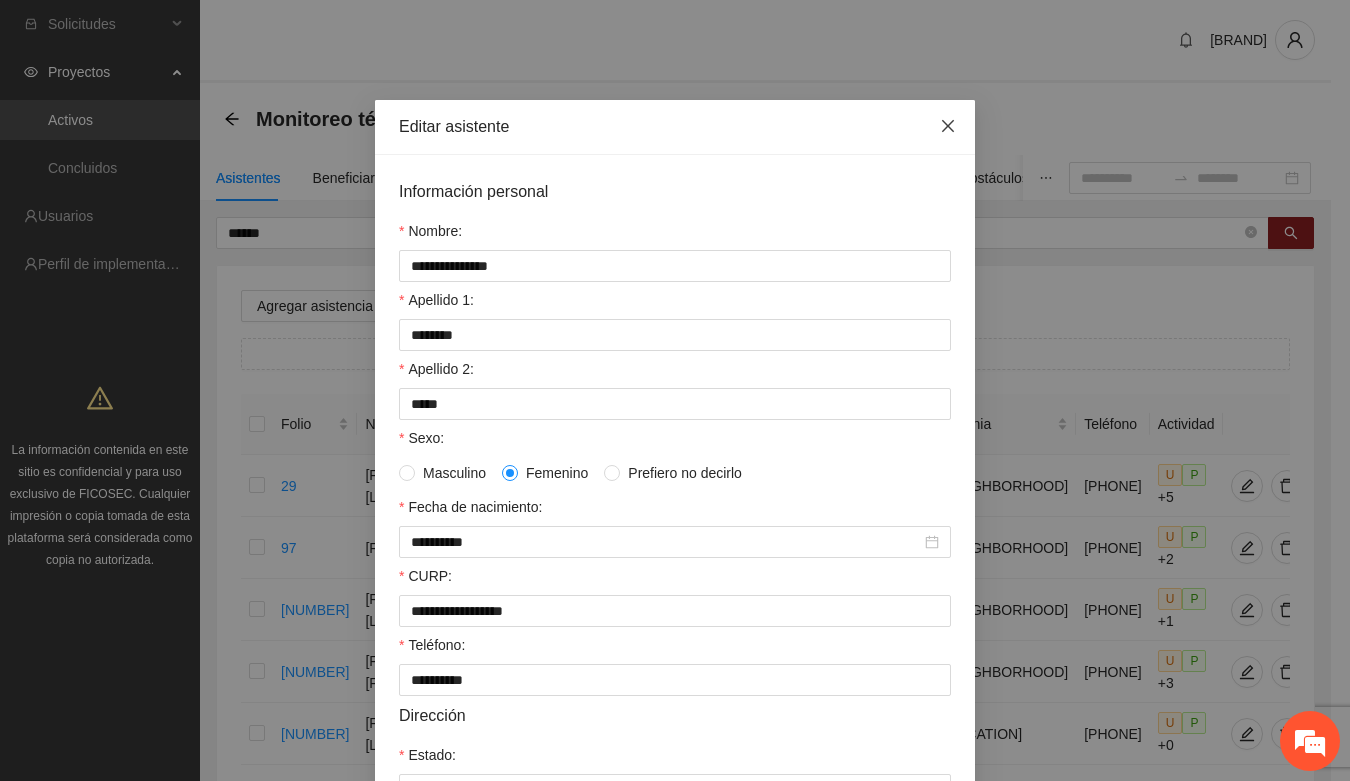 click at bounding box center [948, 127] 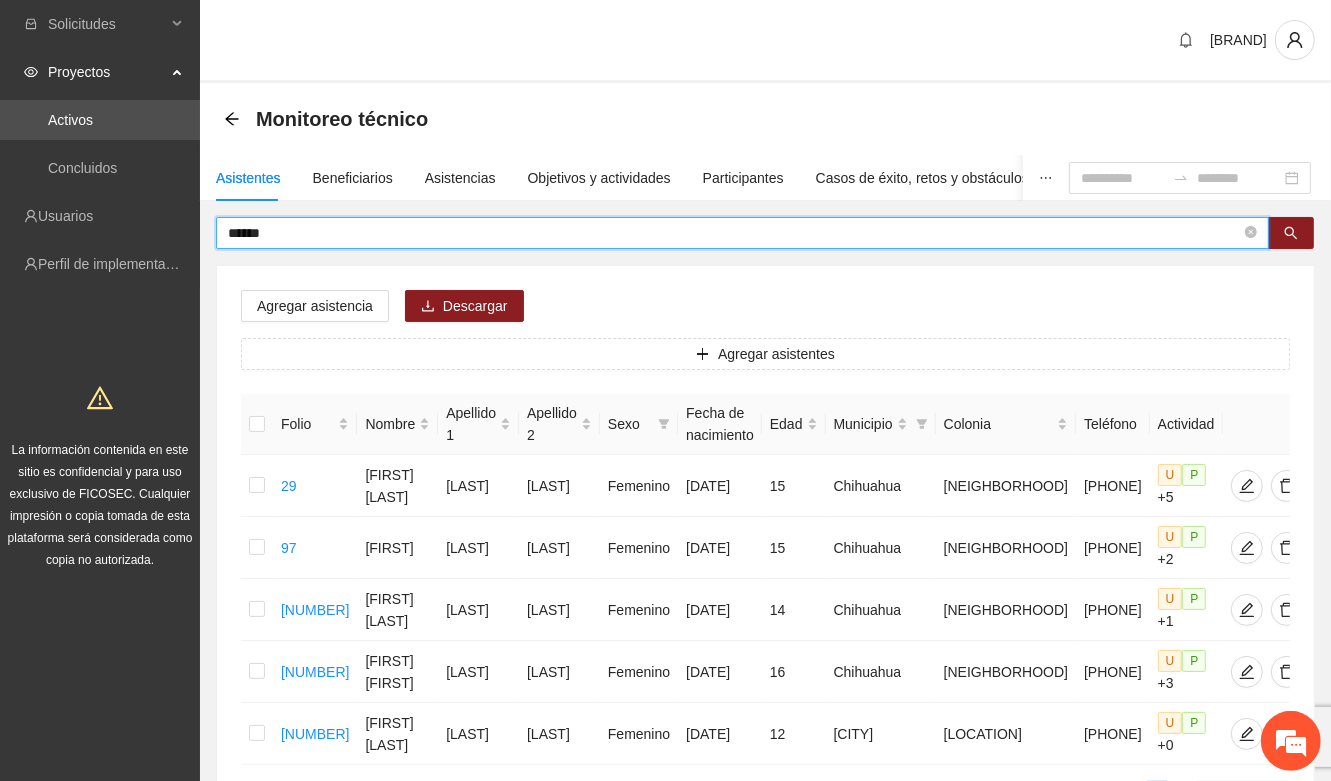 drag, startPoint x: 305, startPoint y: 242, endPoint x: 195, endPoint y: 242, distance: 110 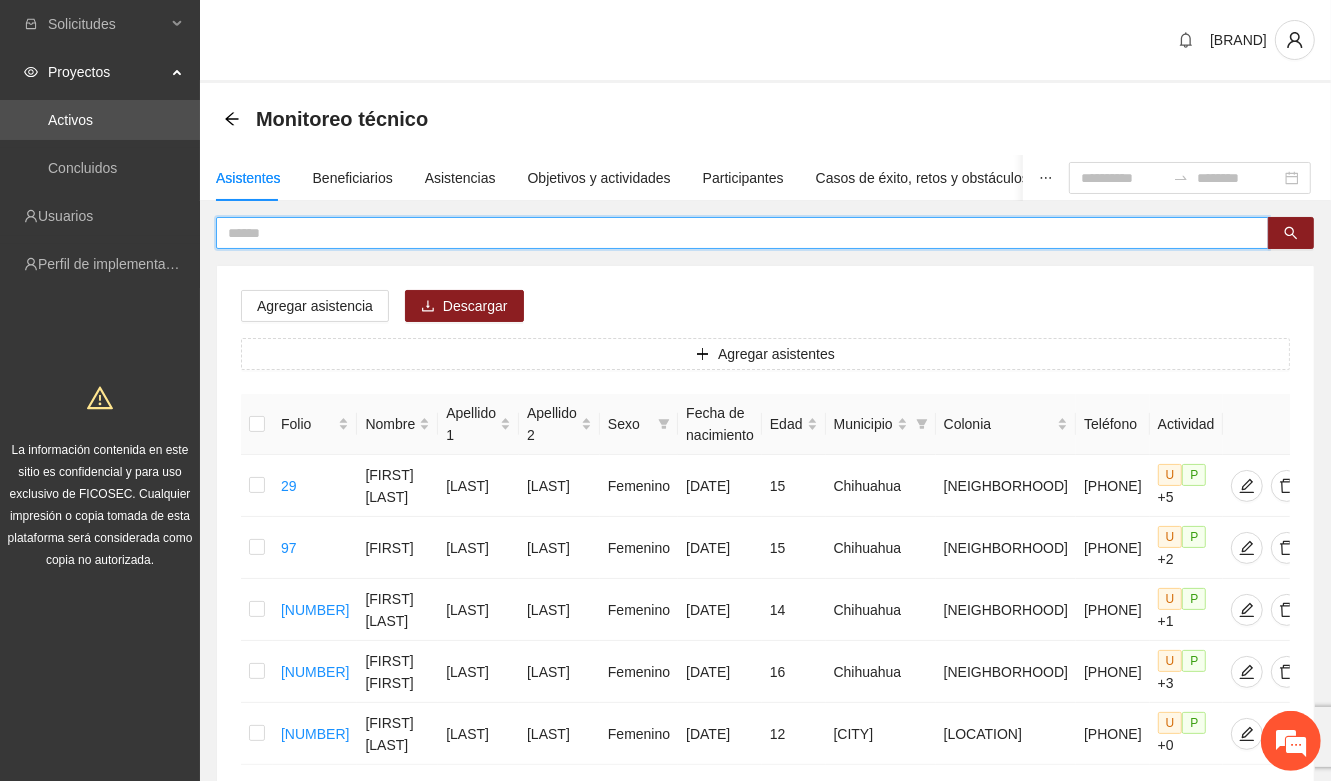 paste 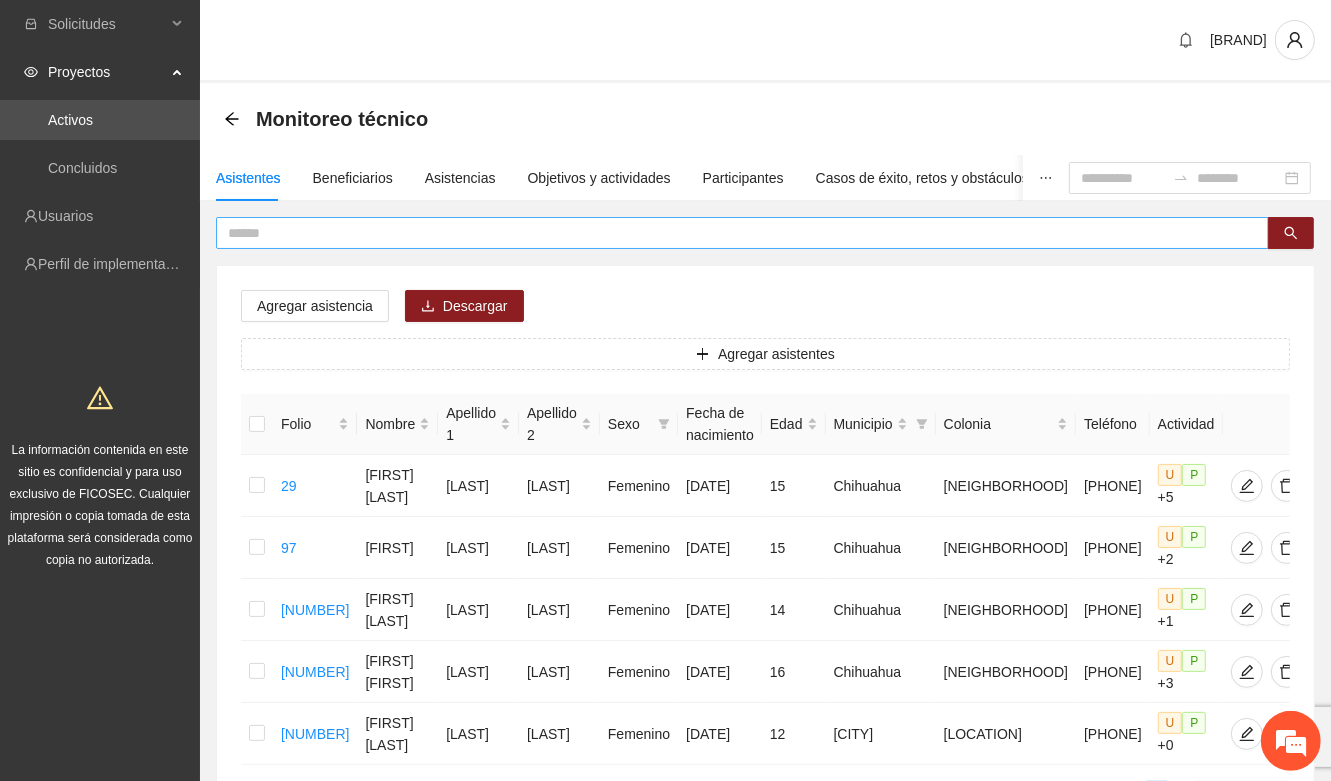 click at bounding box center (742, 233) 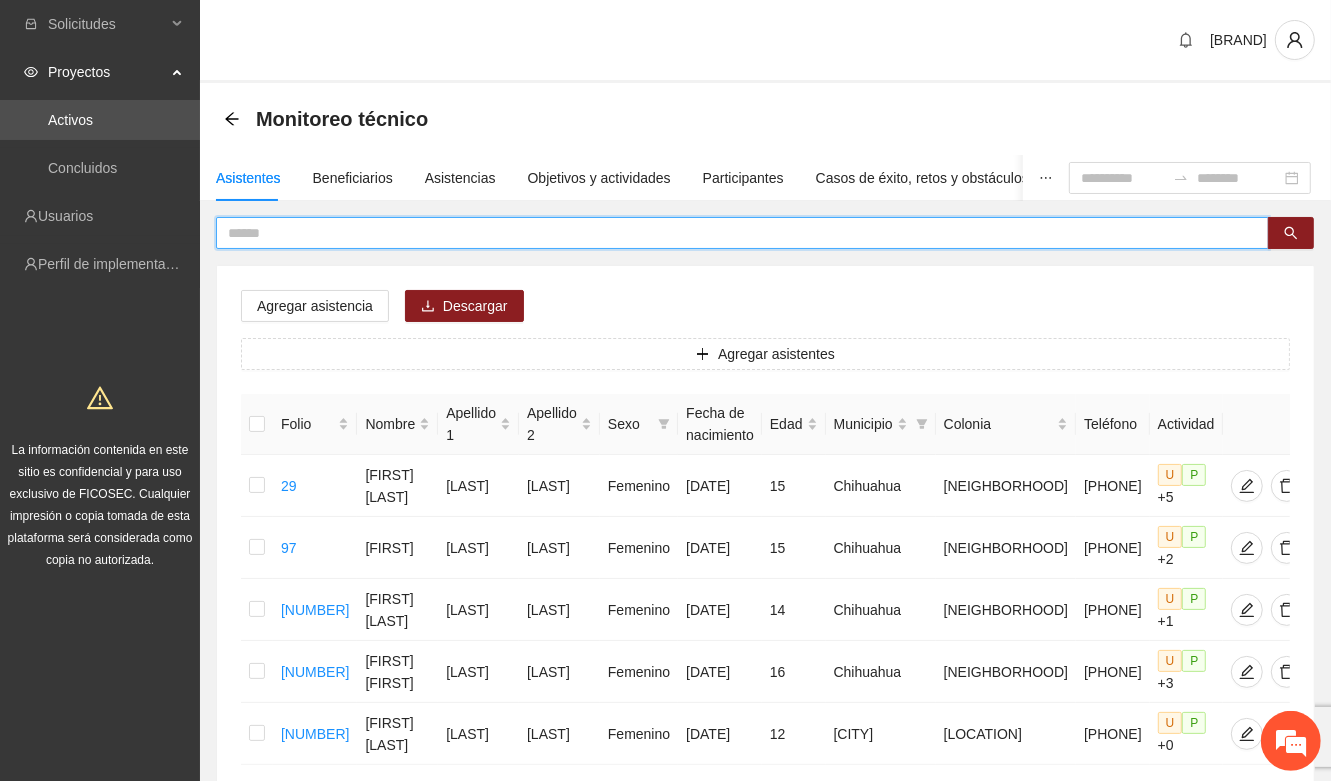 paste on "*****" 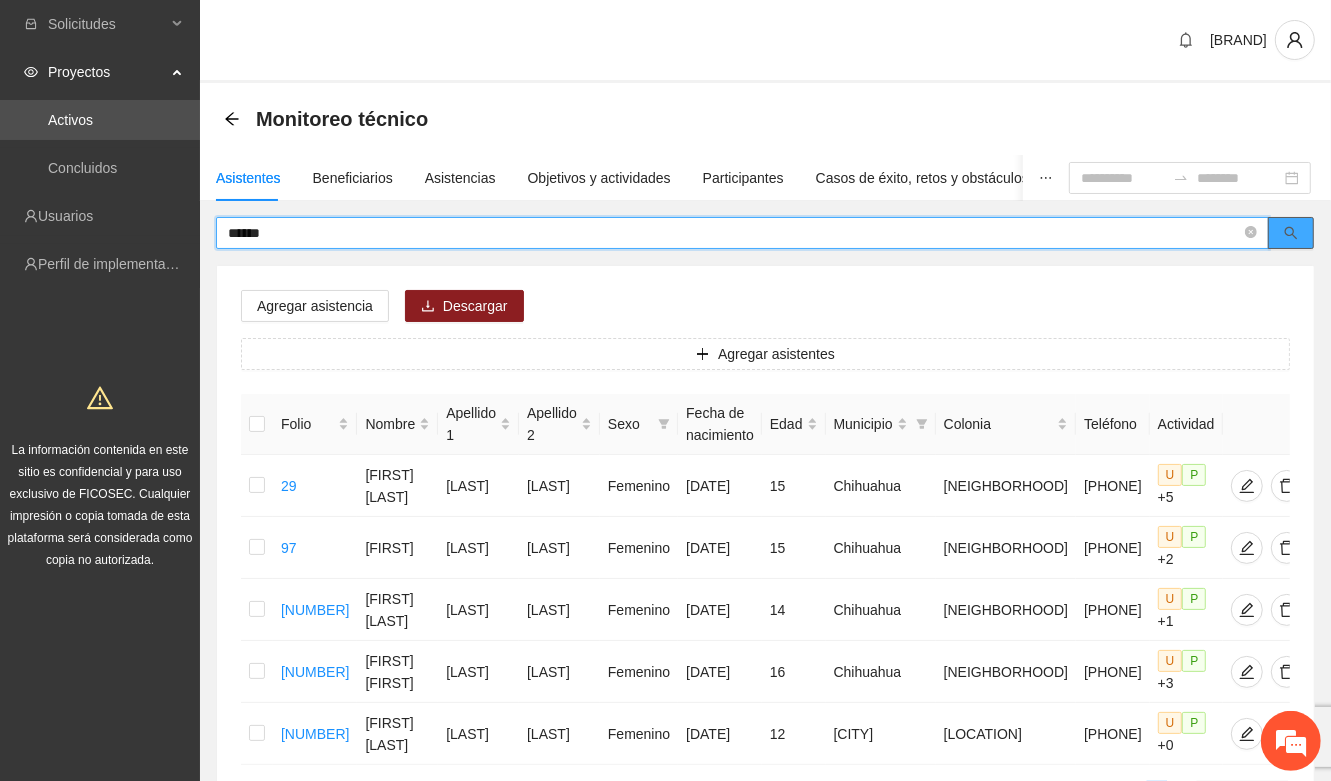 click at bounding box center [1291, 233] 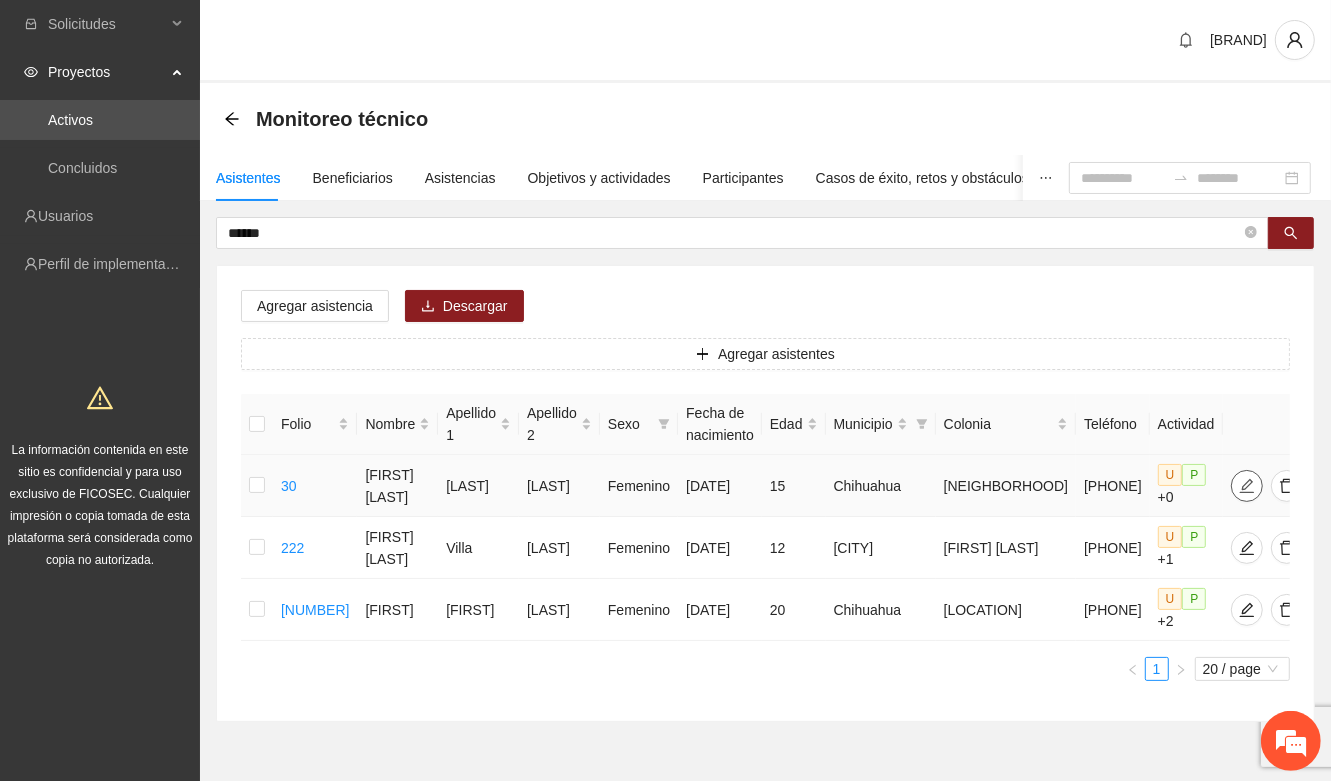 click 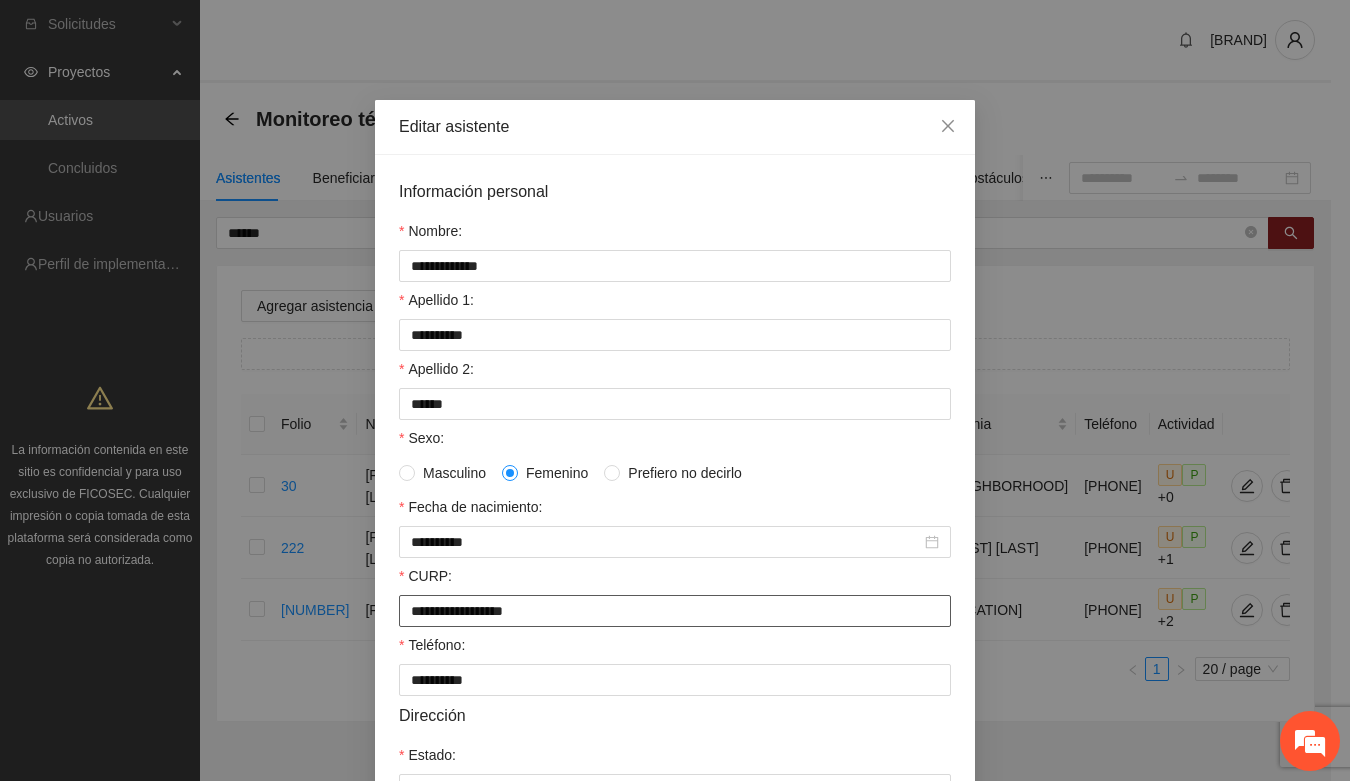 drag, startPoint x: 402, startPoint y: 615, endPoint x: 590, endPoint y: 623, distance: 188.17014 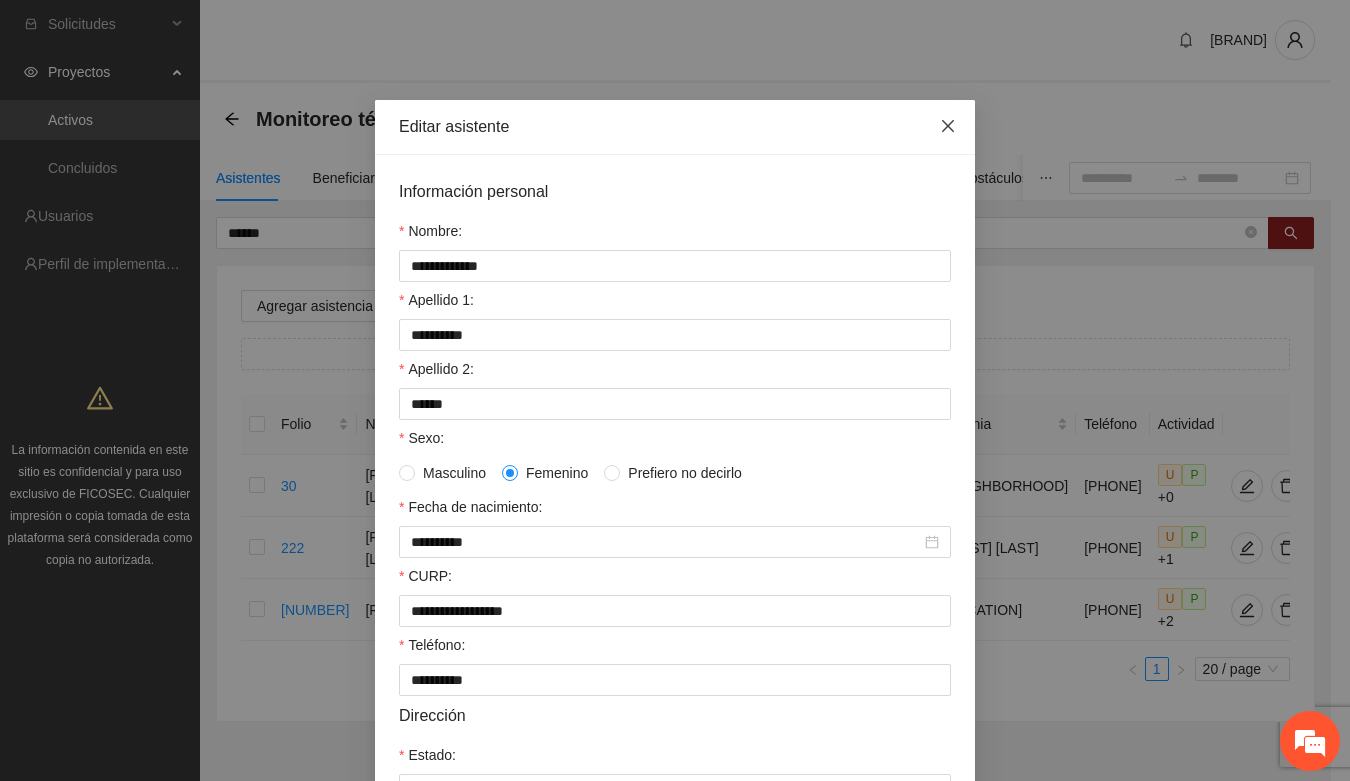 drag, startPoint x: 943, startPoint y: 128, endPoint x: 871, endPoint y: 178, distance: 87.658424 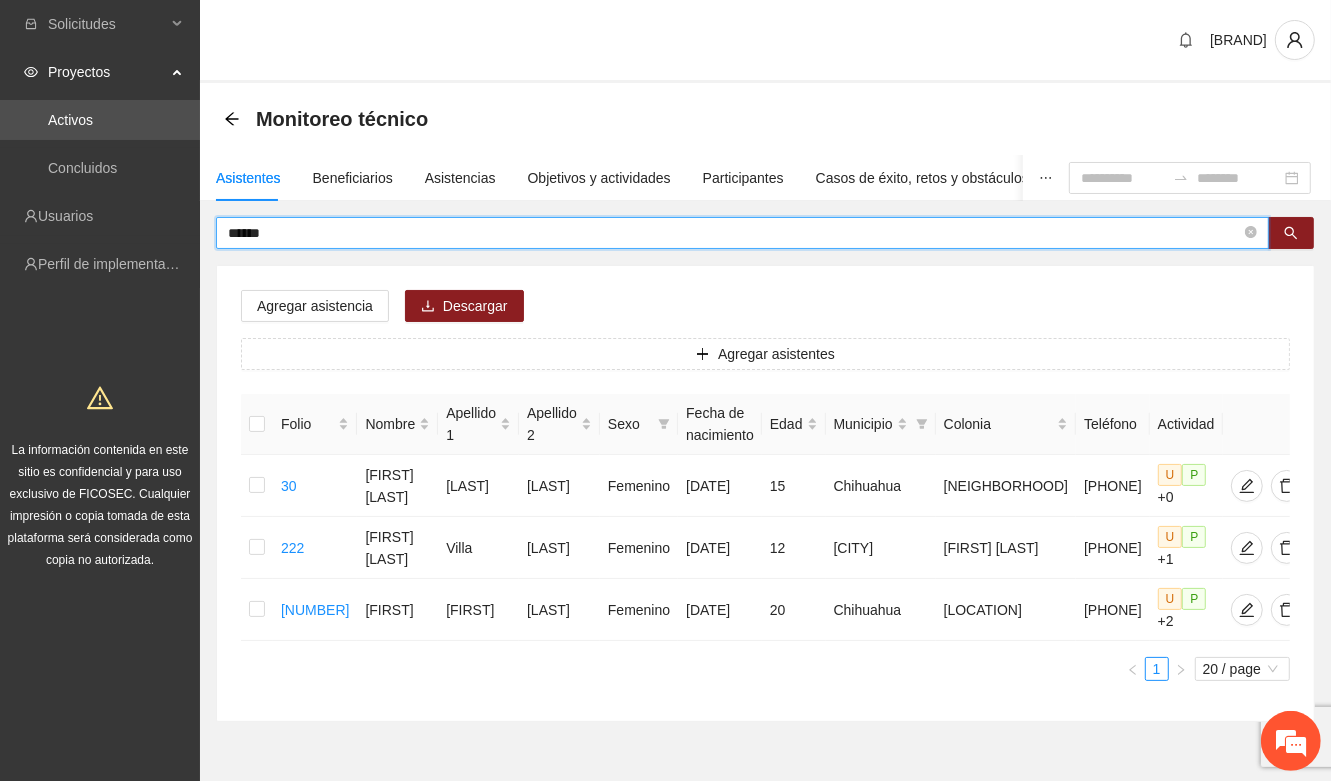 drag, startPoint x: 282, startPoint y: 233, endPoint x: 200, endPoint y: 241, distance: 82.38932 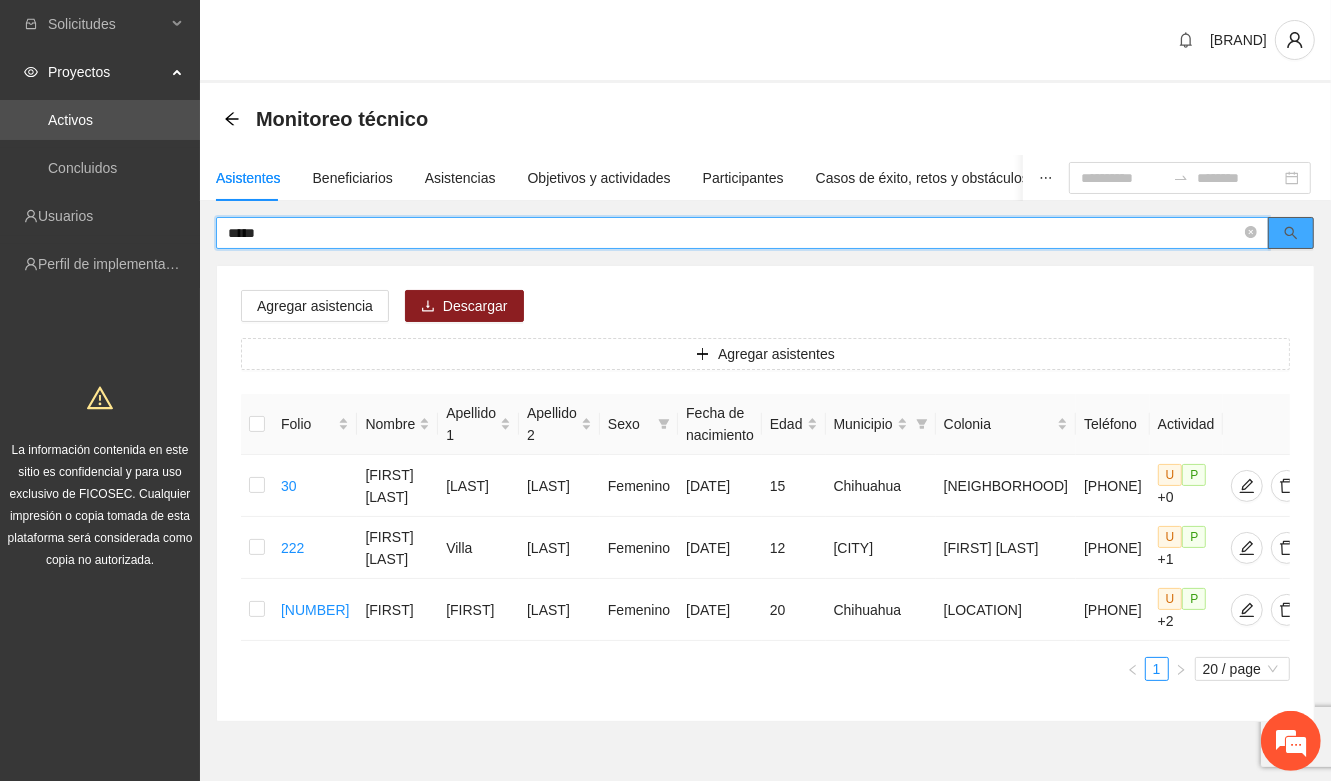 click 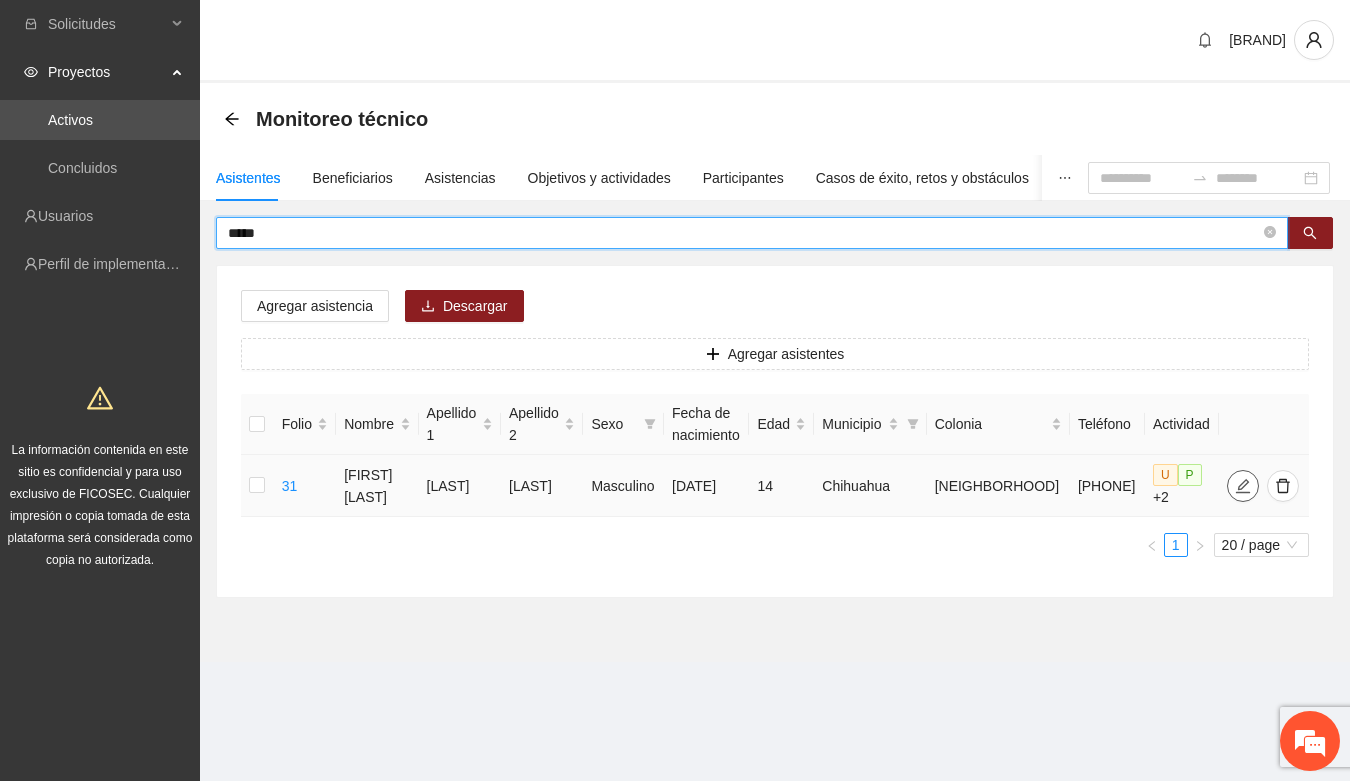click 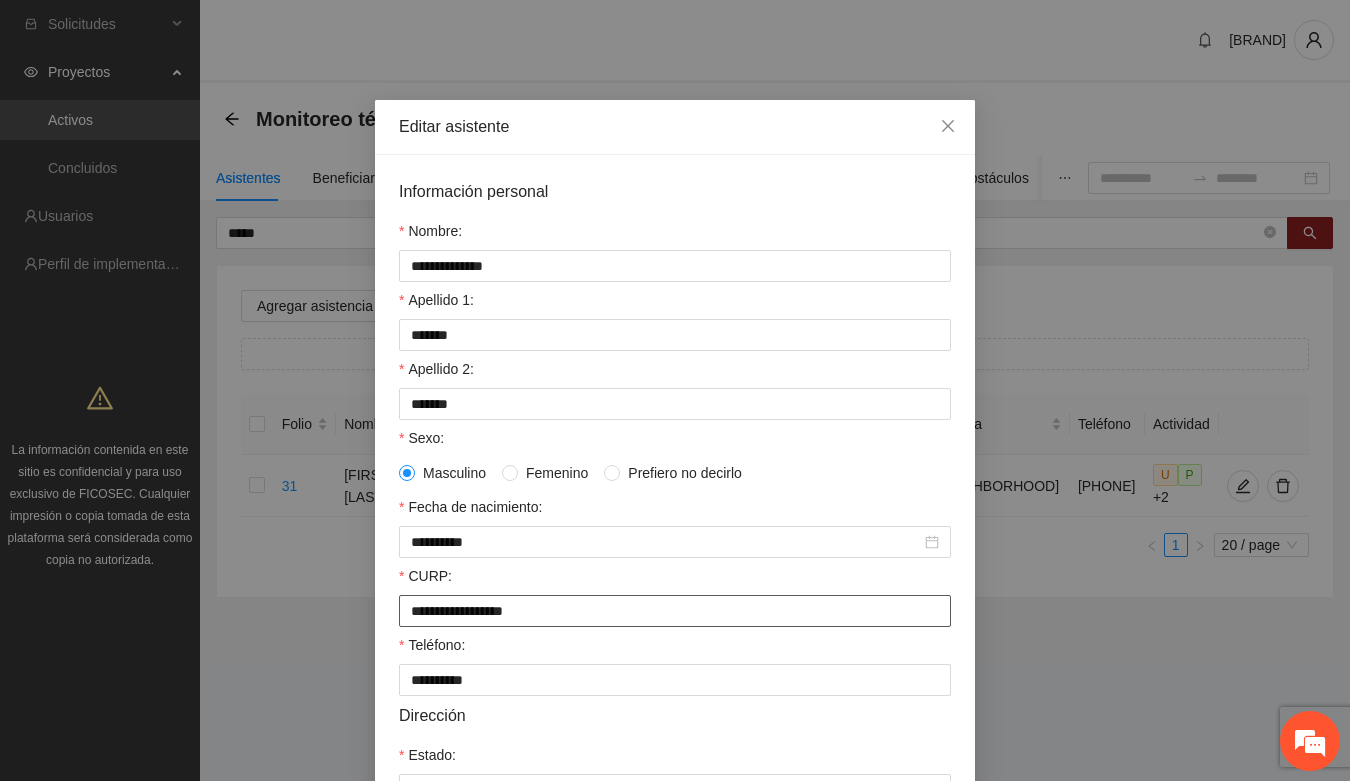 drag, startPoint x: 551, startPoint y: 625, endPoint x: 375, endPoint y: 625, distance: 176 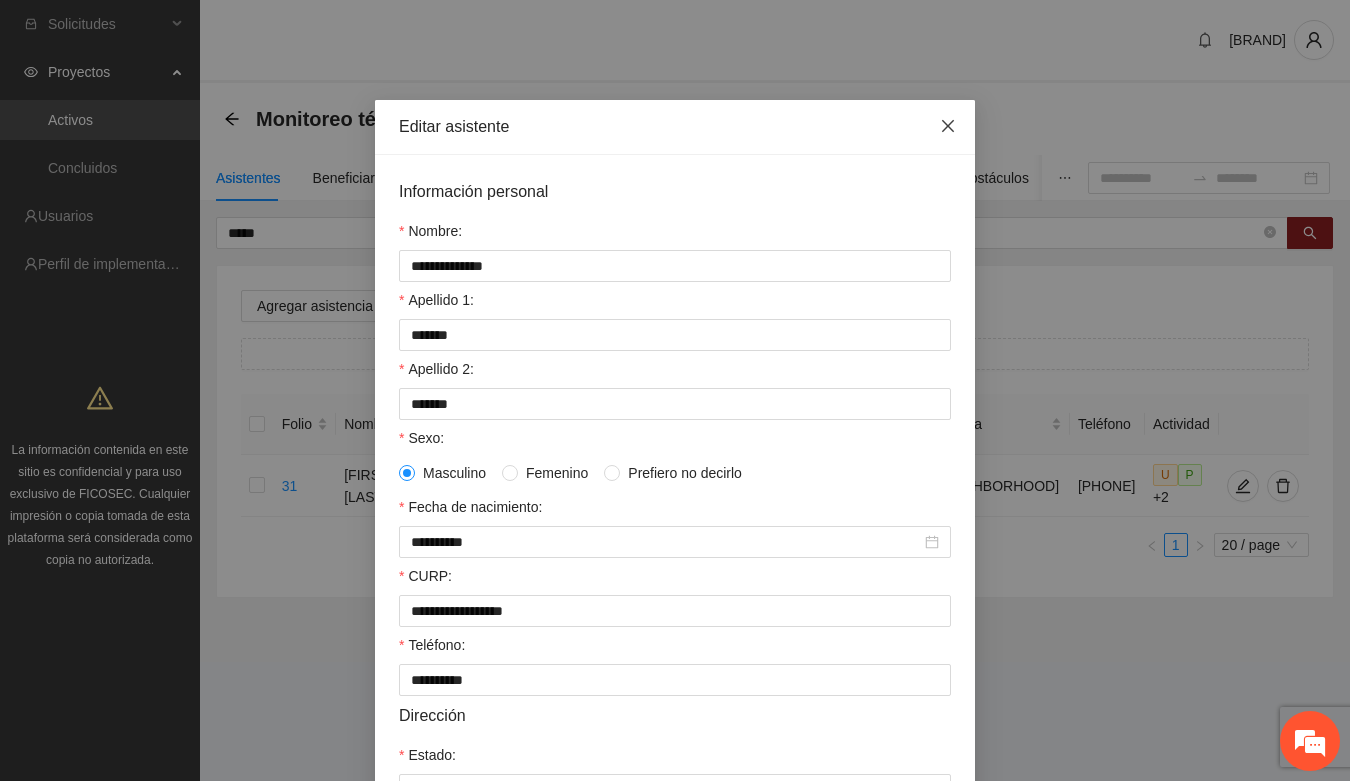 drag, startPoint x: 943, startPoint y: 126, endPoint x: 476, endPoint y: 276, distance: 490.49872 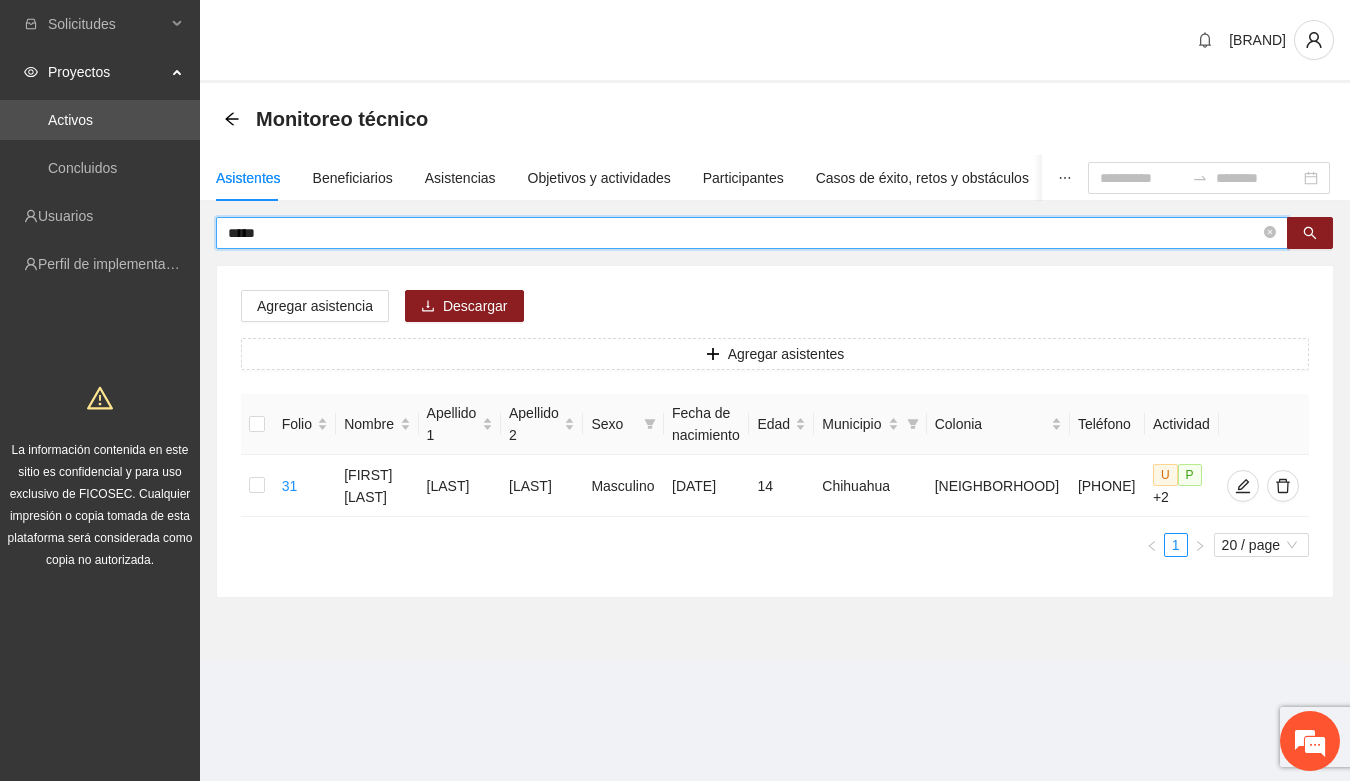 drag, startPoint x: 271, startPoint y: 236, endPoint x: 217, endPoint y: 236, distance: 54 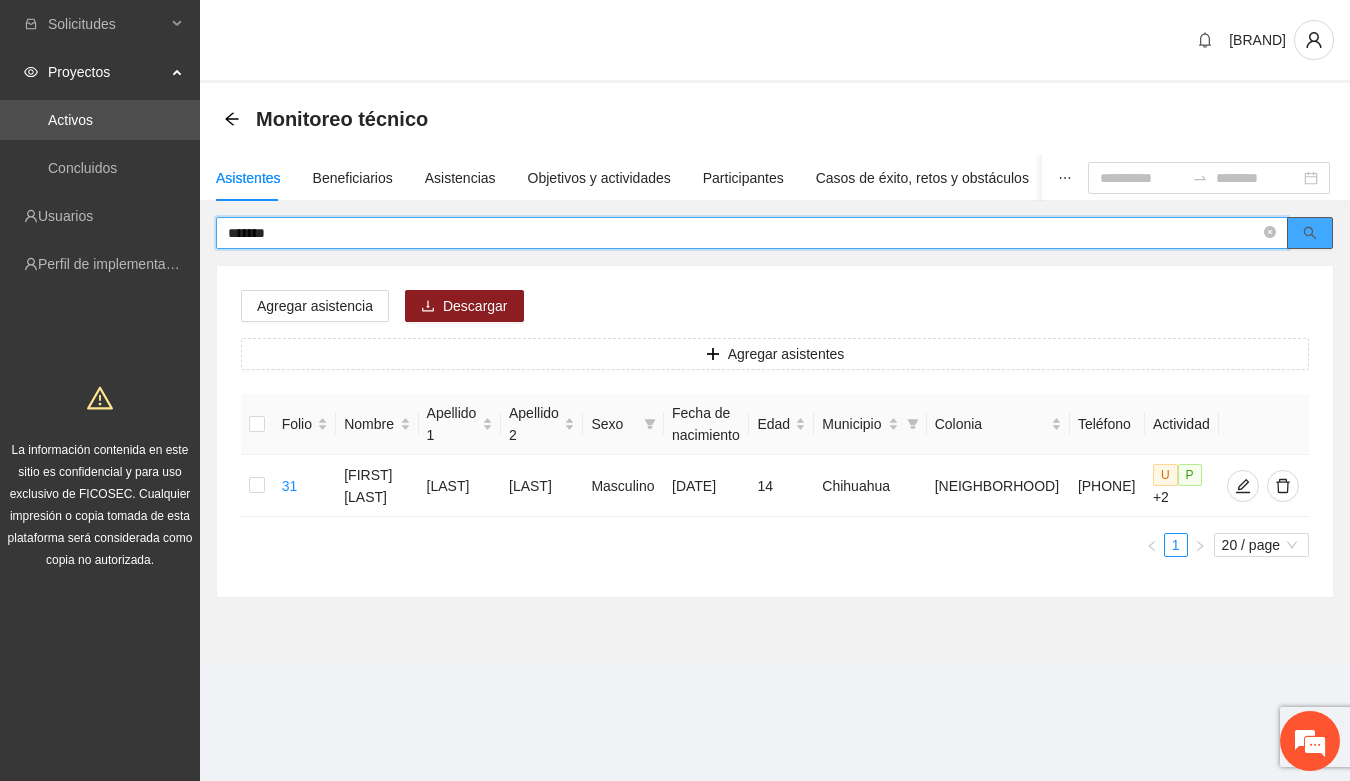 click at bounding box center [1310, 233] 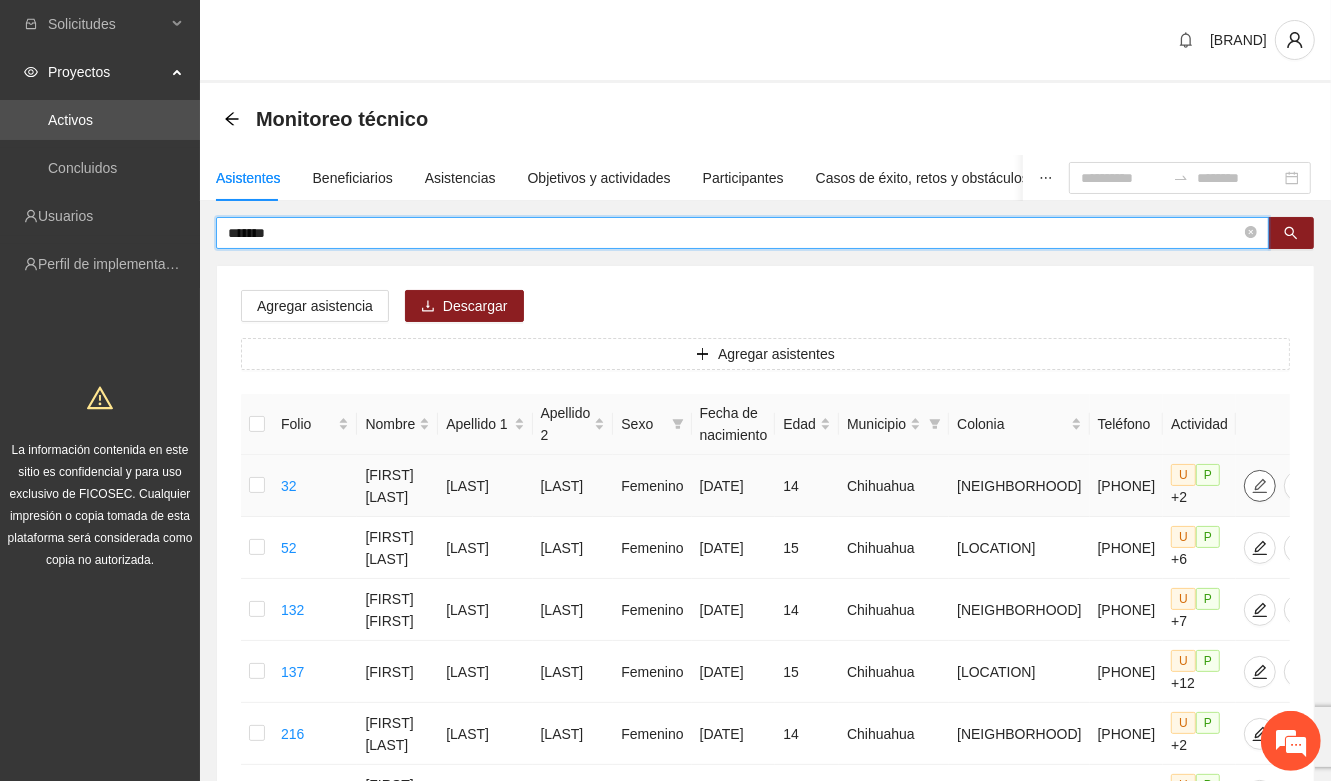click at bounding box center [1260, 486] 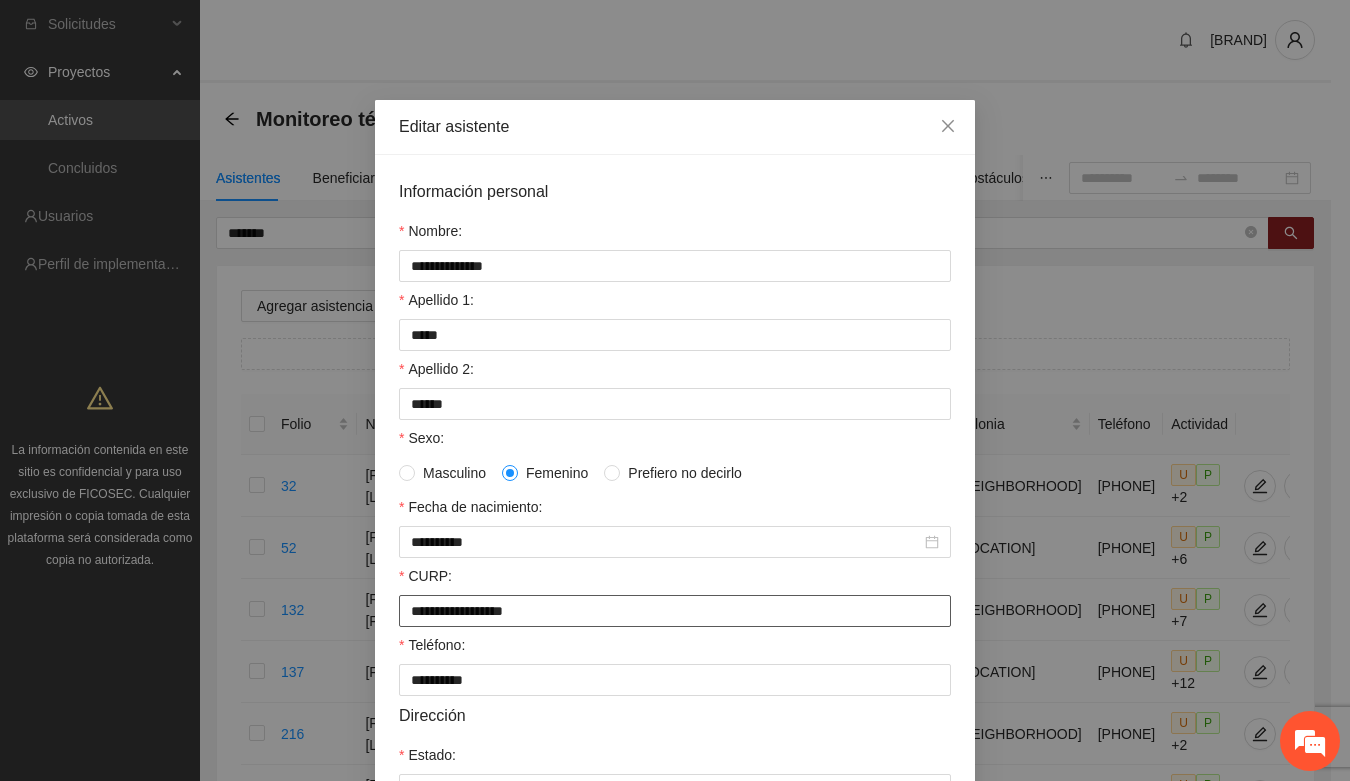 drag, startPoint x: 396, startPoint y: 621, endPoint x: 567, endPoint y: 628, distance: 171.14322 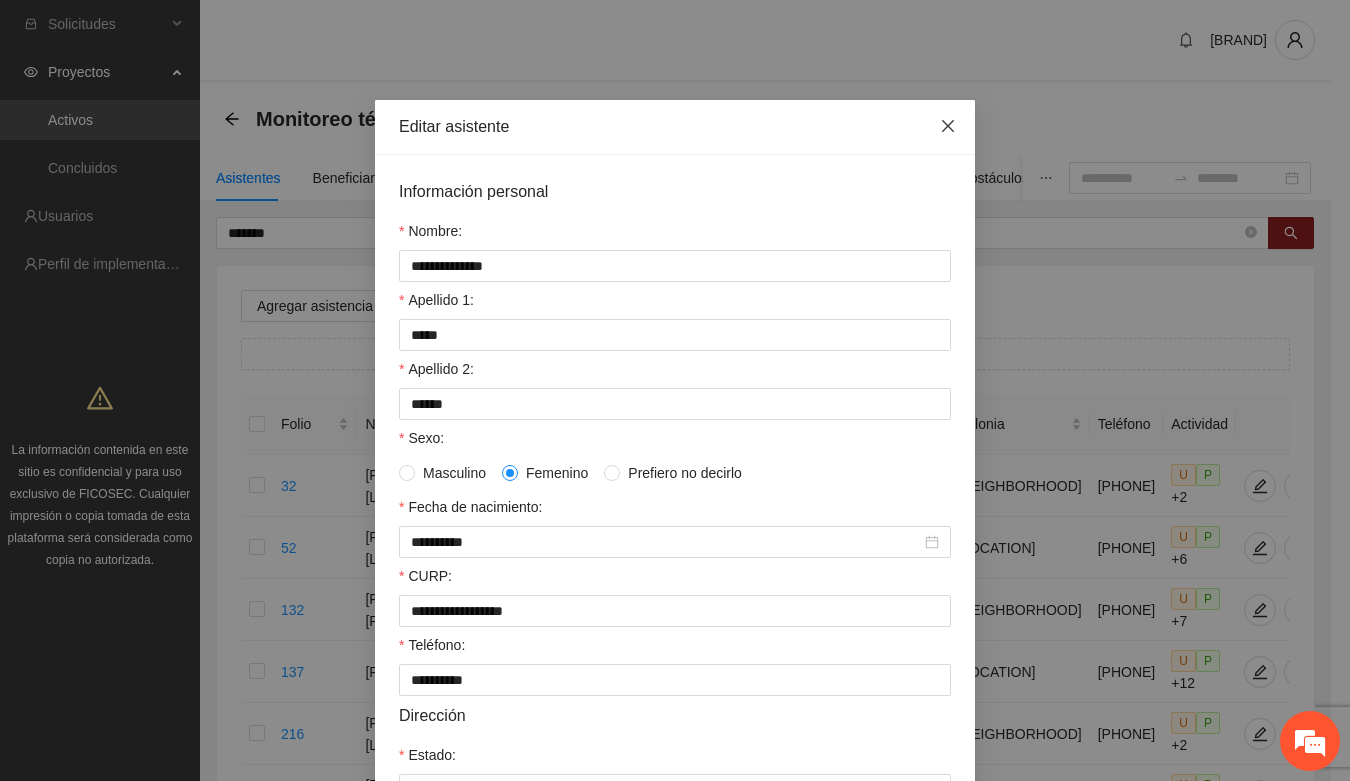 drag, startPoint x: 940, startPoint y: 133, endPoint x: 866, endPoint y: 148, distance: 75.50497 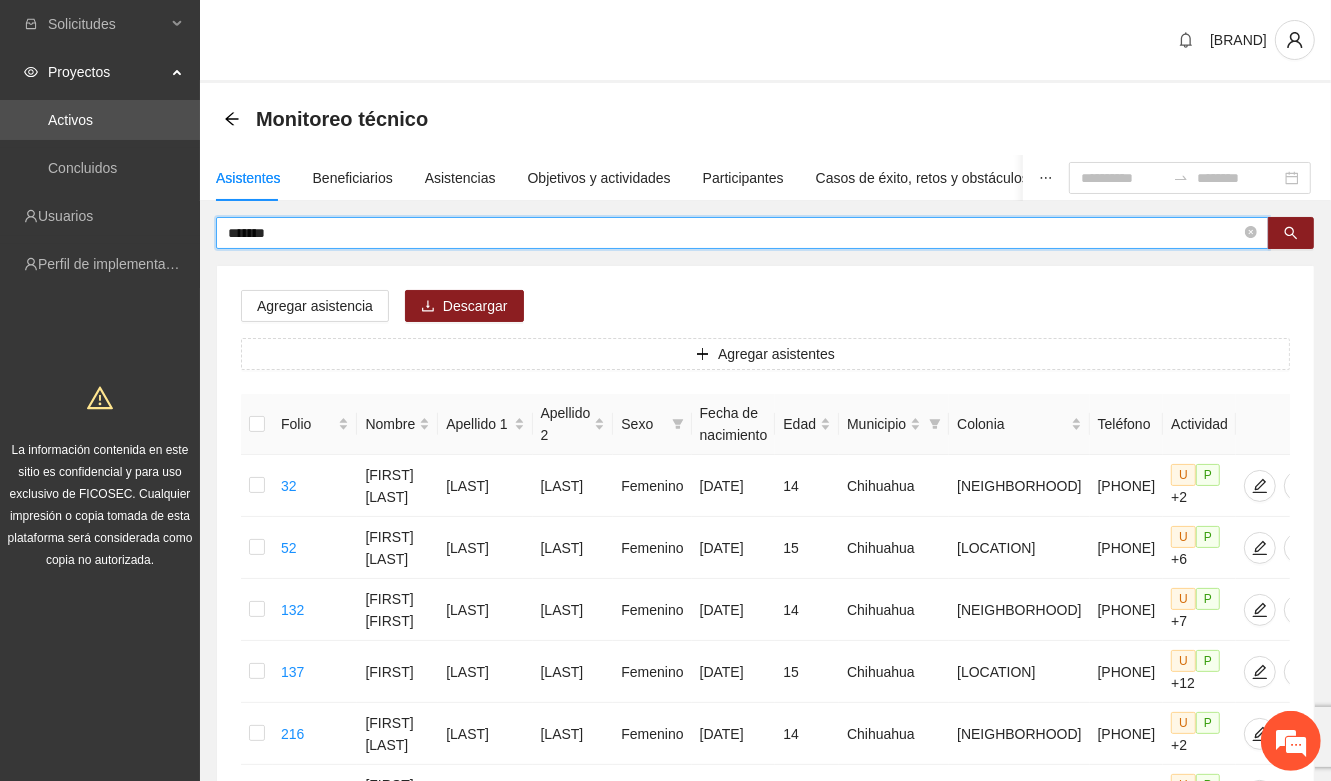 drag, startPoint x: 287, startPoint y: 232, endPoint x: 221, endPoint y: 232, distance: 66 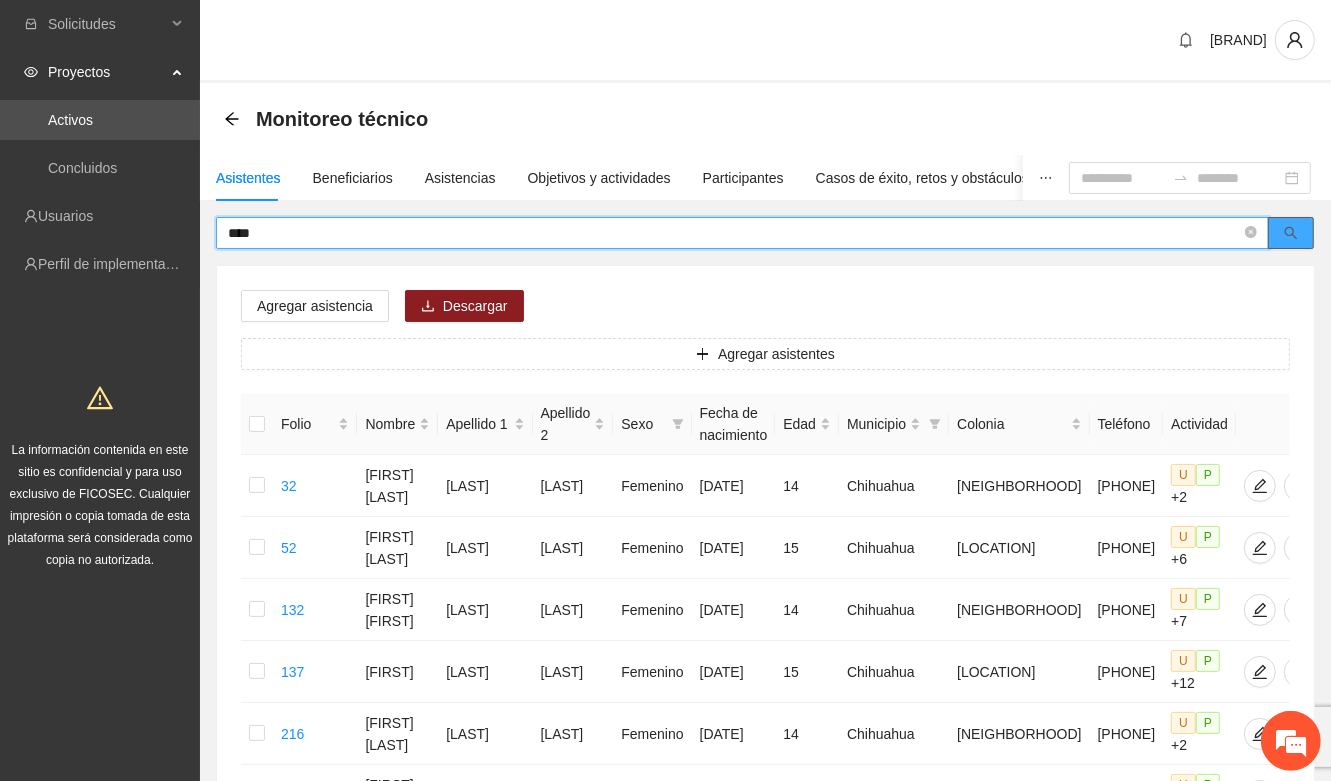 click at bounding box center (1291, 233) 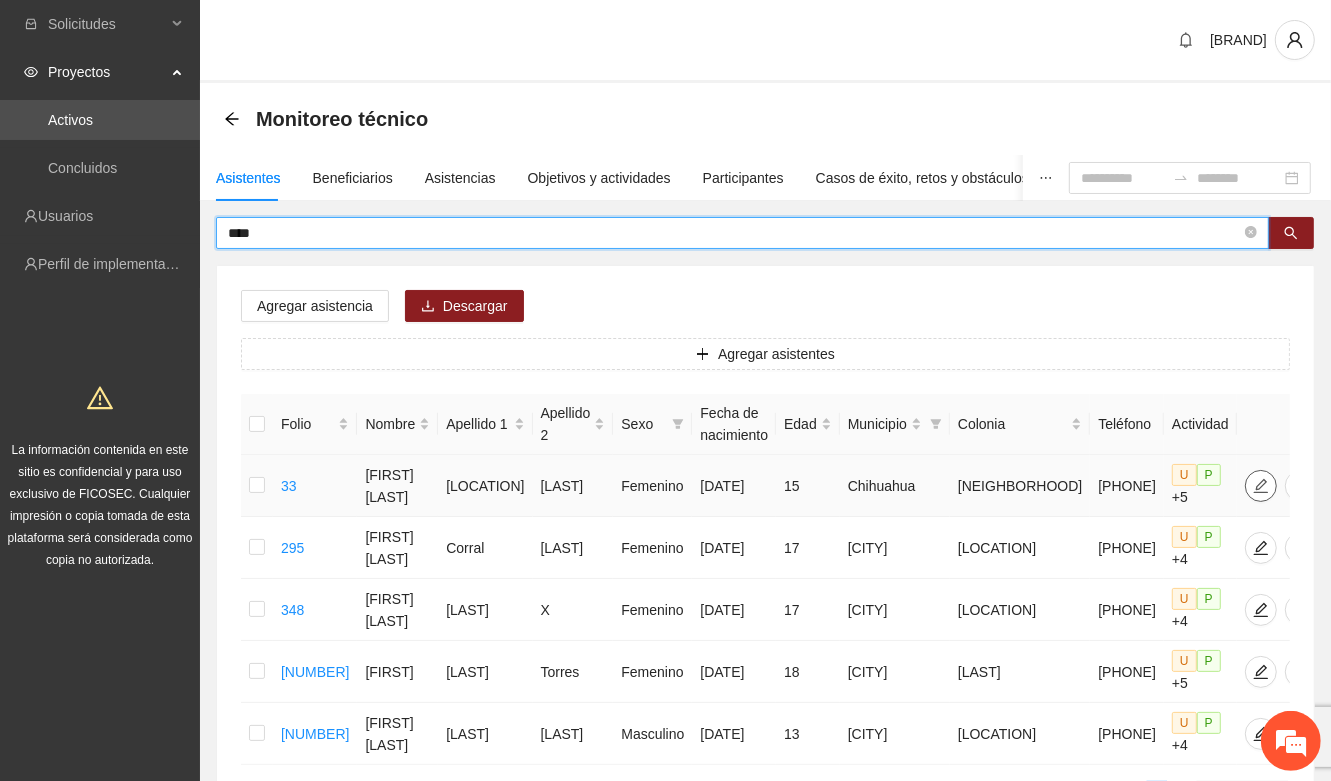 type on "***" 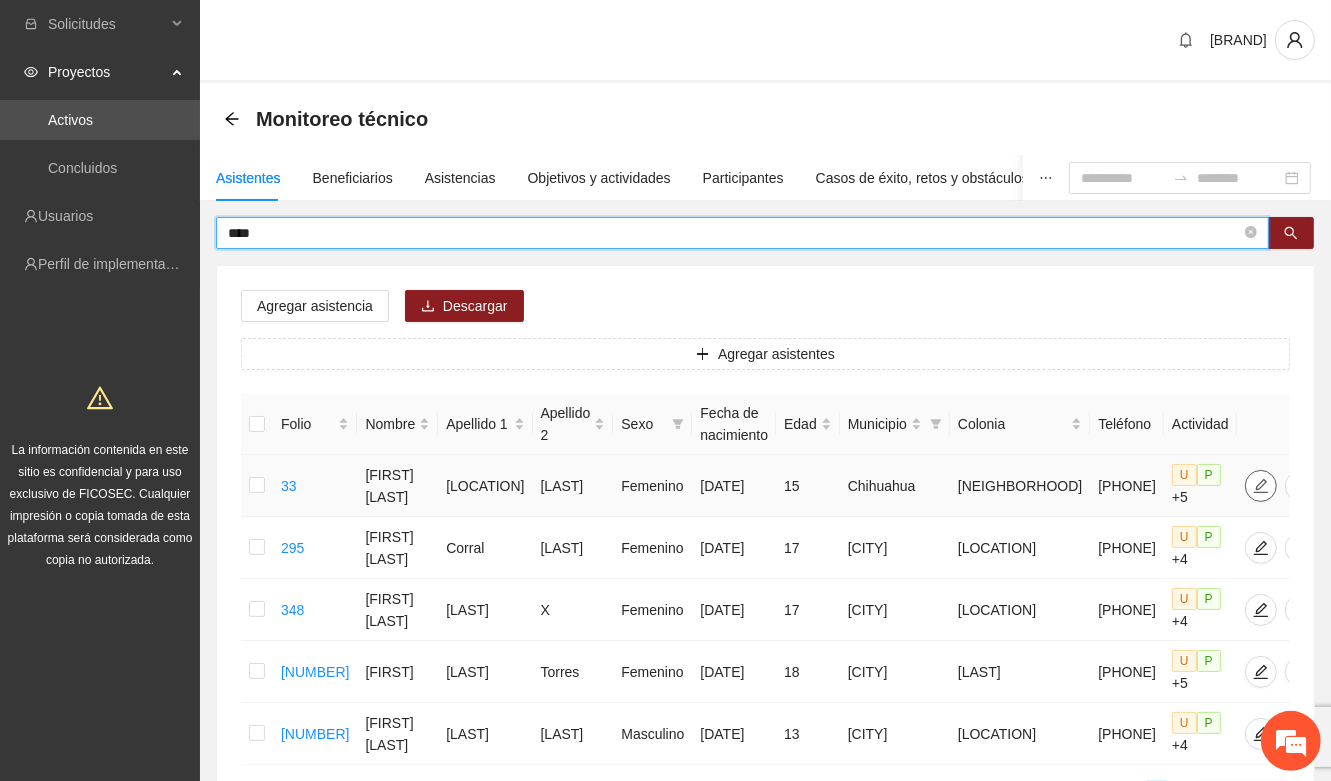 click 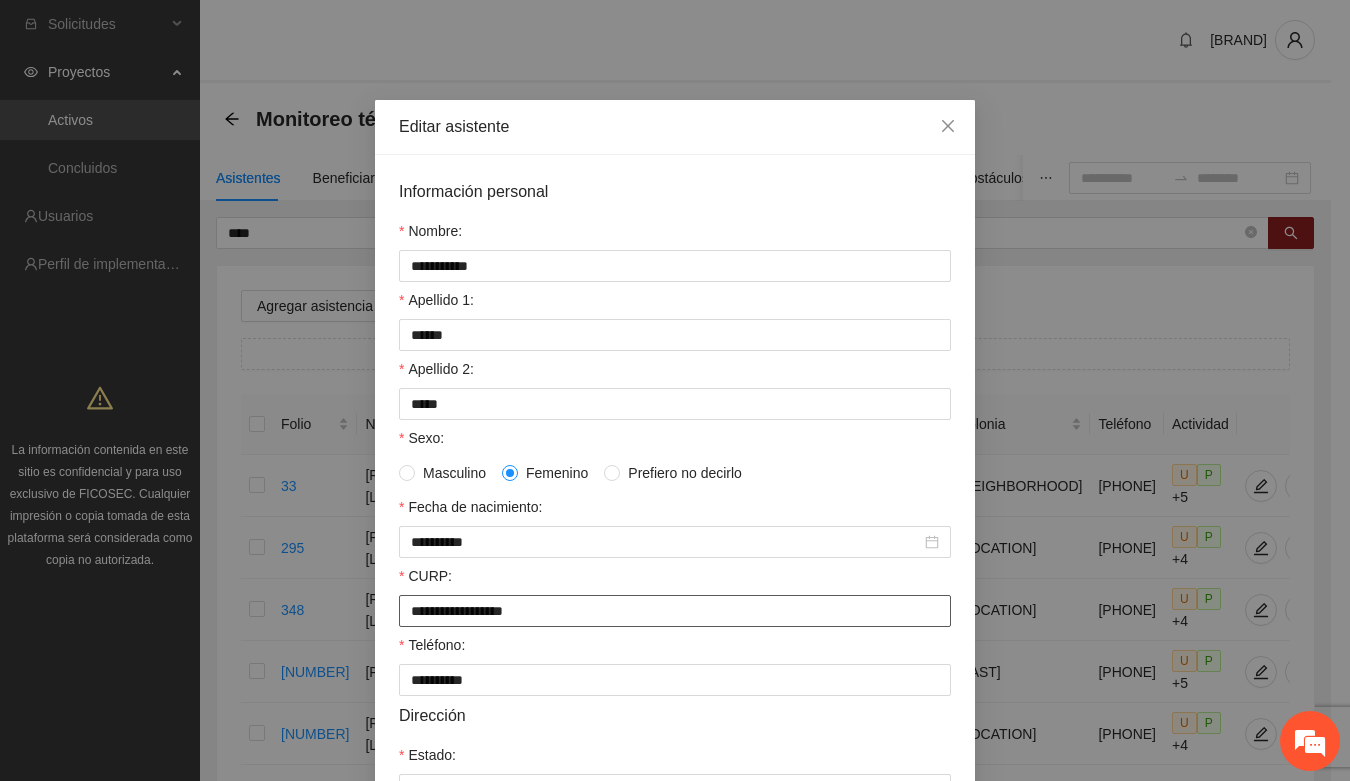 drag, startPoint x: 397, startPoint y: 626, endPoint x: 553, endPoint y: 628, distance: 156.01282 